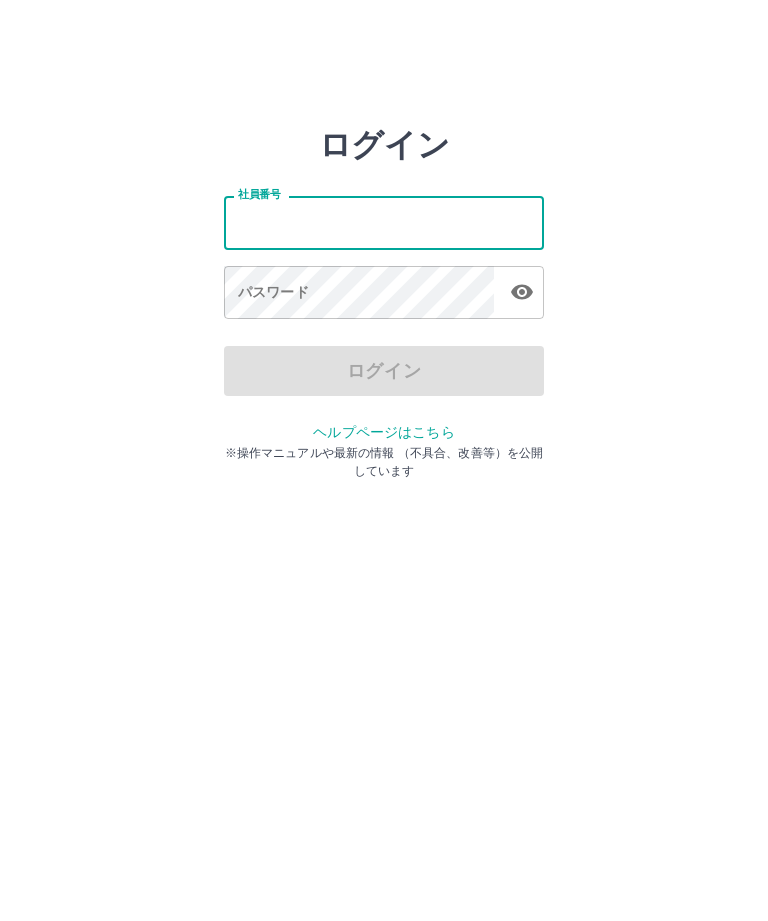 scroll, scrollTop: 0, scrollLeft: 0, axis: both 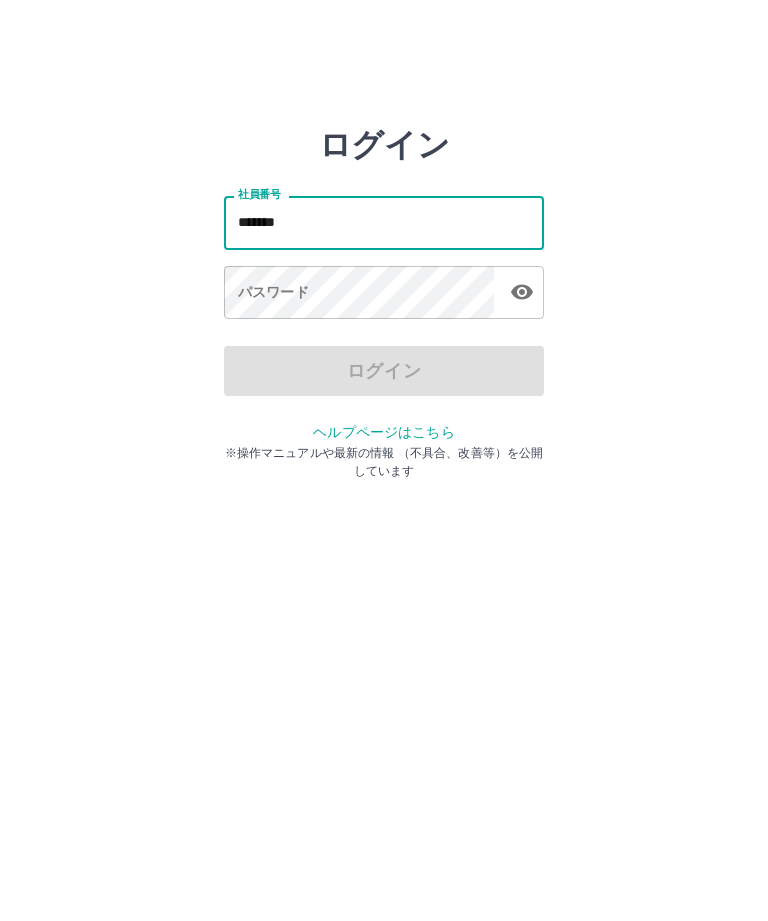 type on "*******" 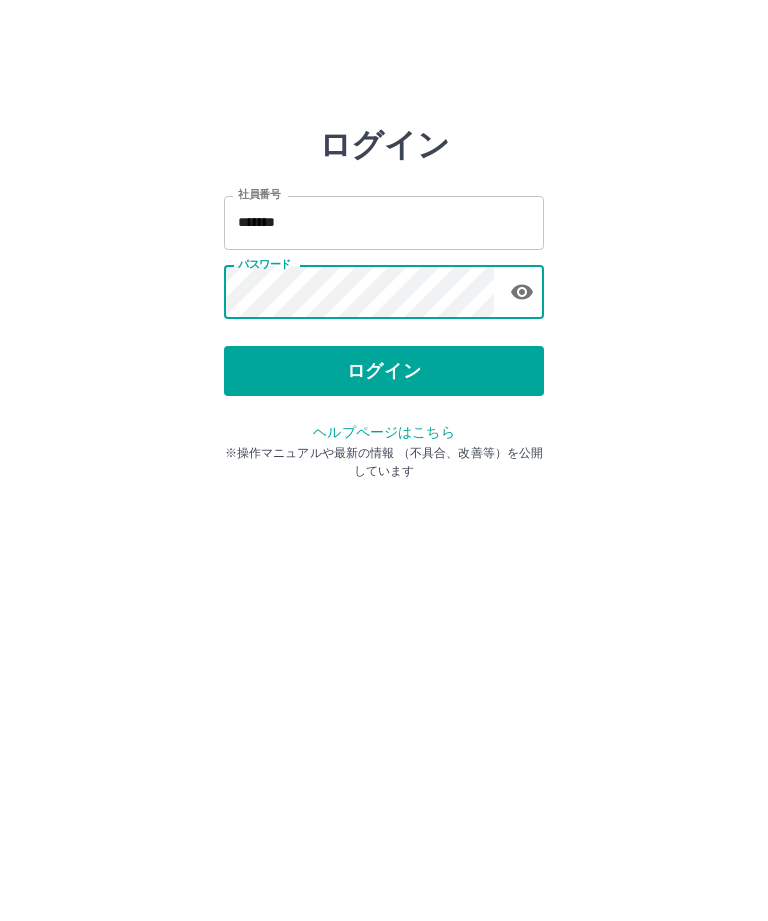 click on "ログイン" at bounding box center (384, 371) 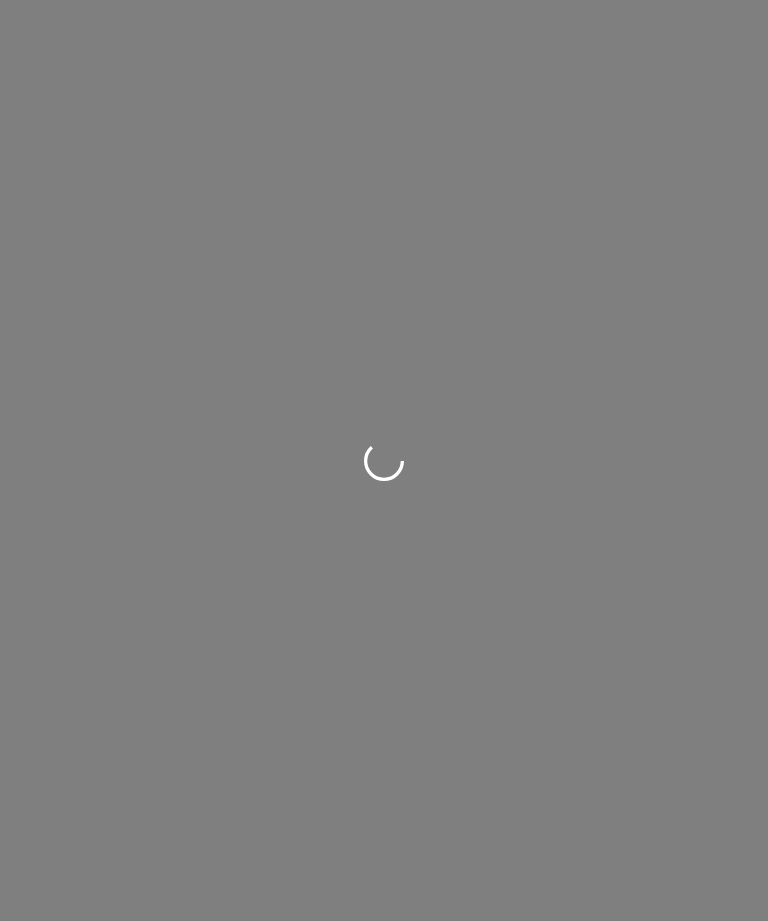 scroll, scrollTop: 0, scrollLeft: 0, axis: both 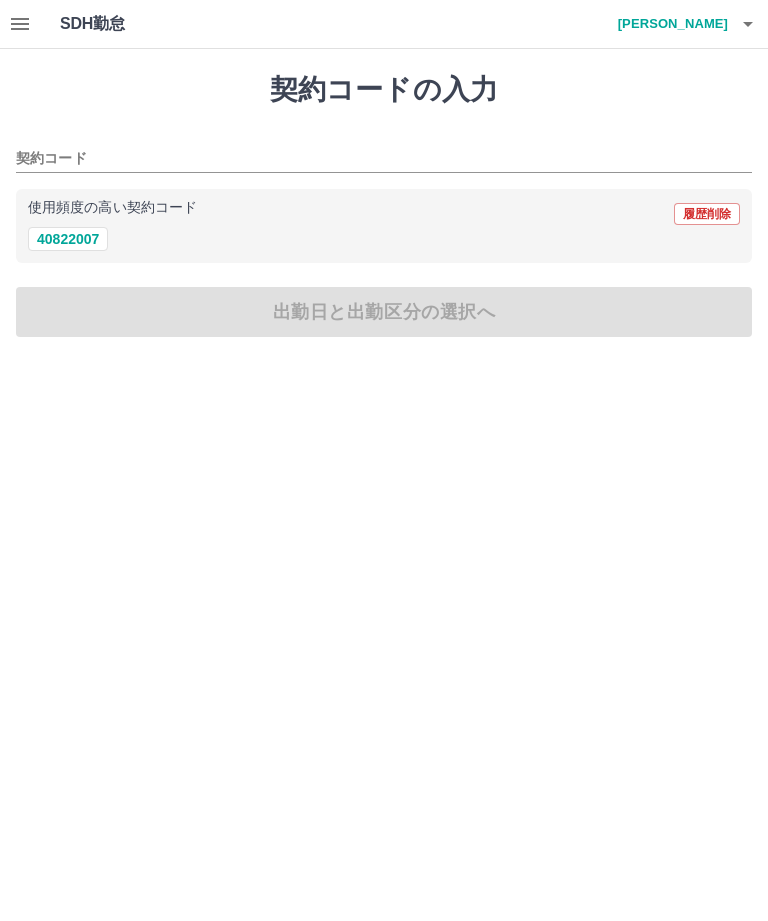 click on "40822007" at bounding box center (68, 239) 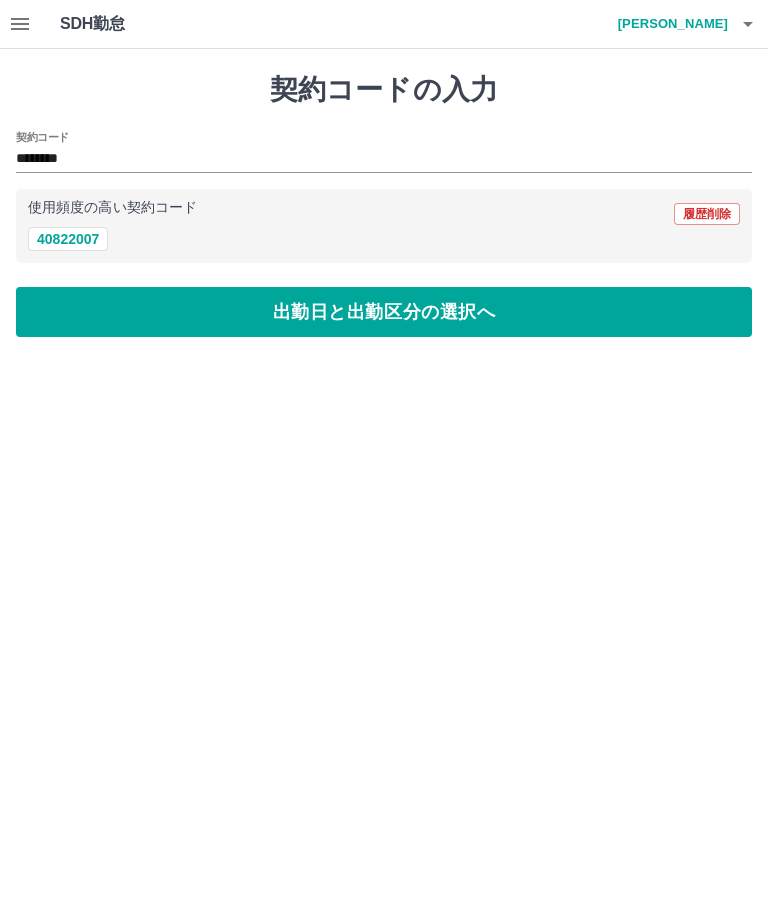 click on "出勤日と出勤区分の選択へ" at bounding box center [384, 312] 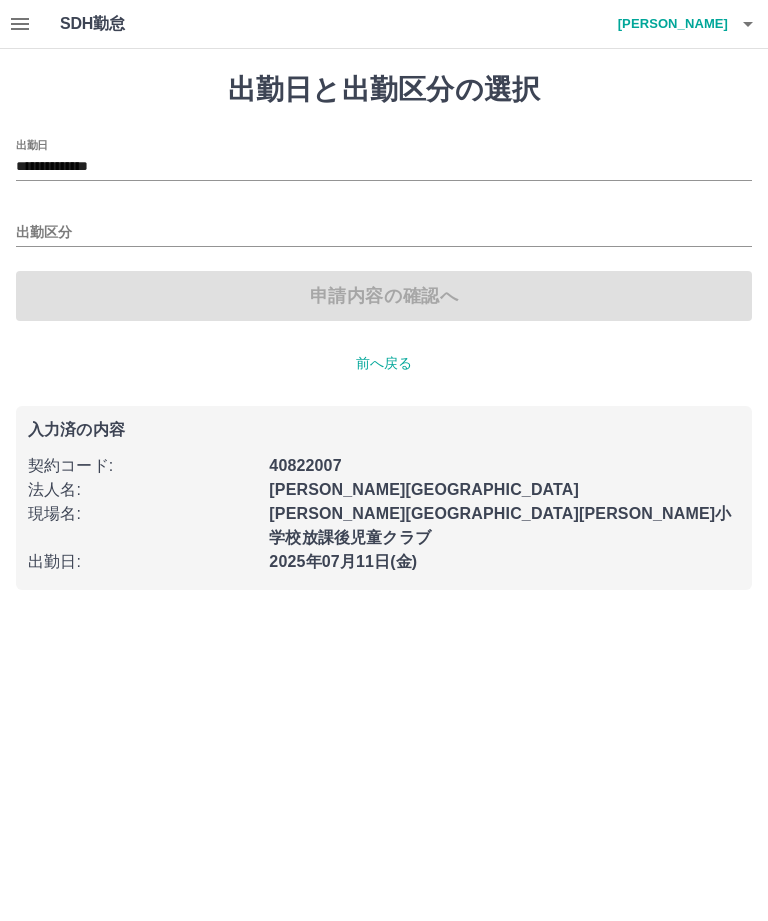 click on "出勤区分" at bounding box center [384, 233] 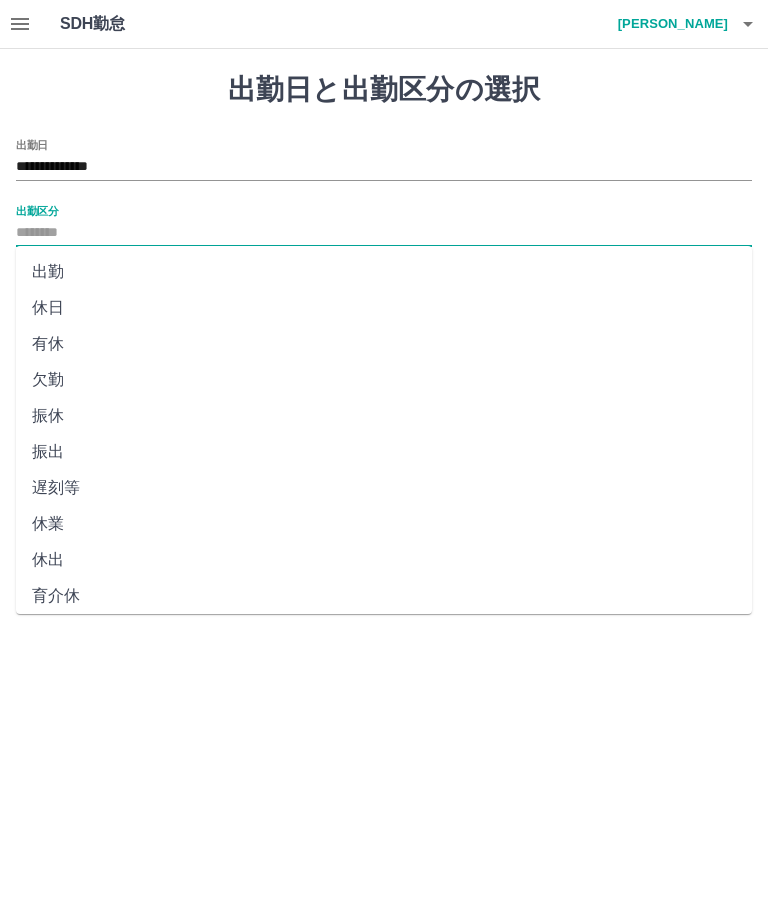click on "出勤" at bounding box center (384, 272) 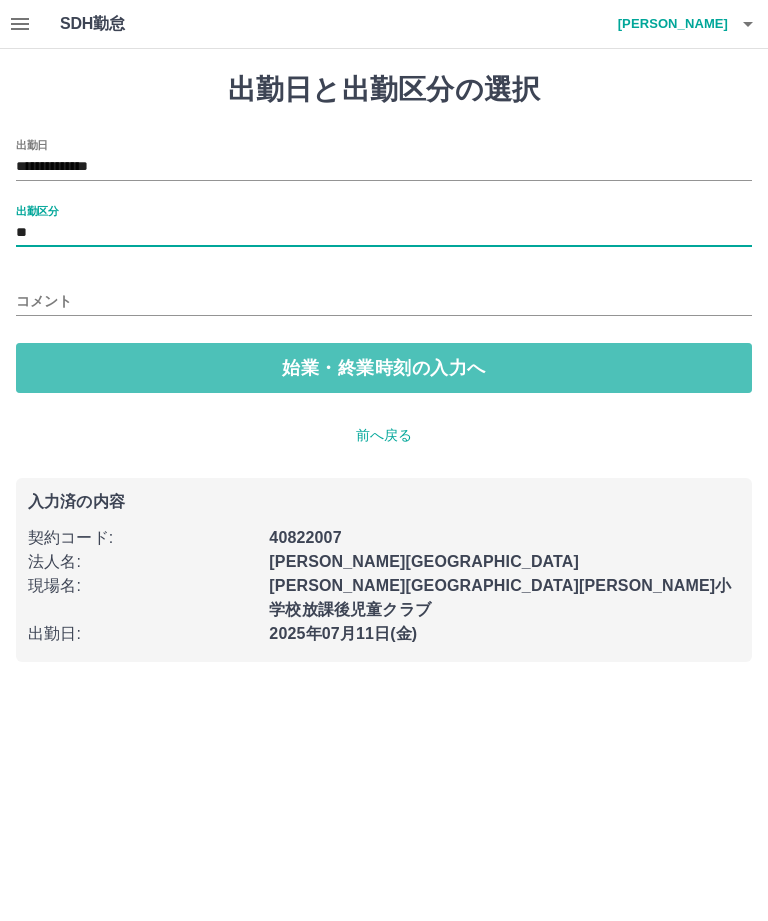 click on "始業・終業時刻の入力へ" at bounding box center (384, 368) 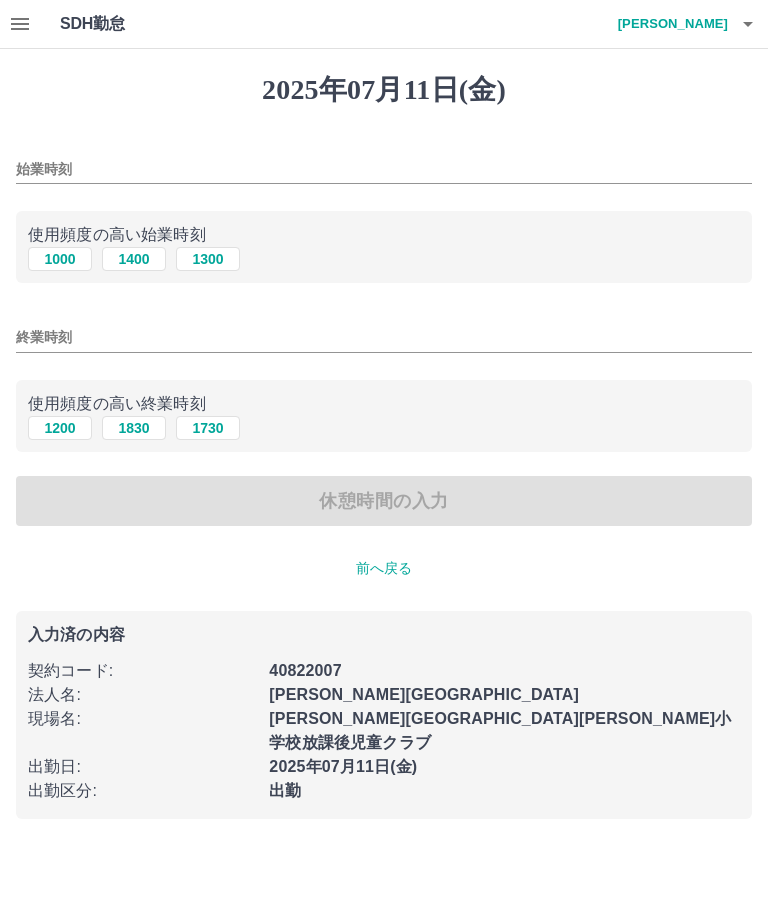 click on "1000" at bounding box center (60, 259) 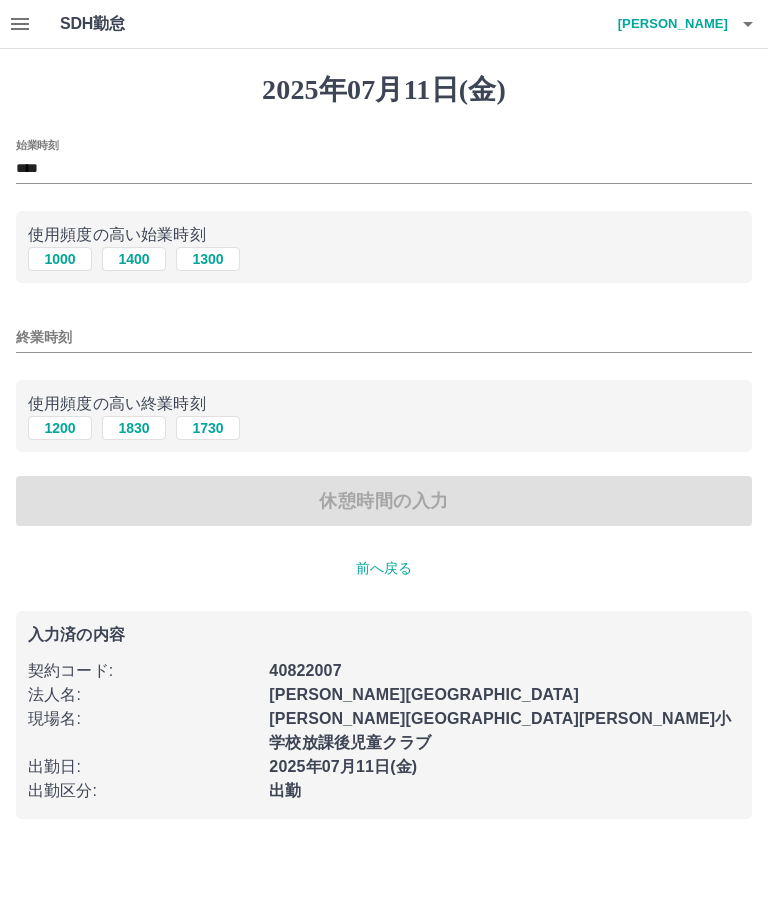 click on "終業時刻" at bounding box center [384, 337] 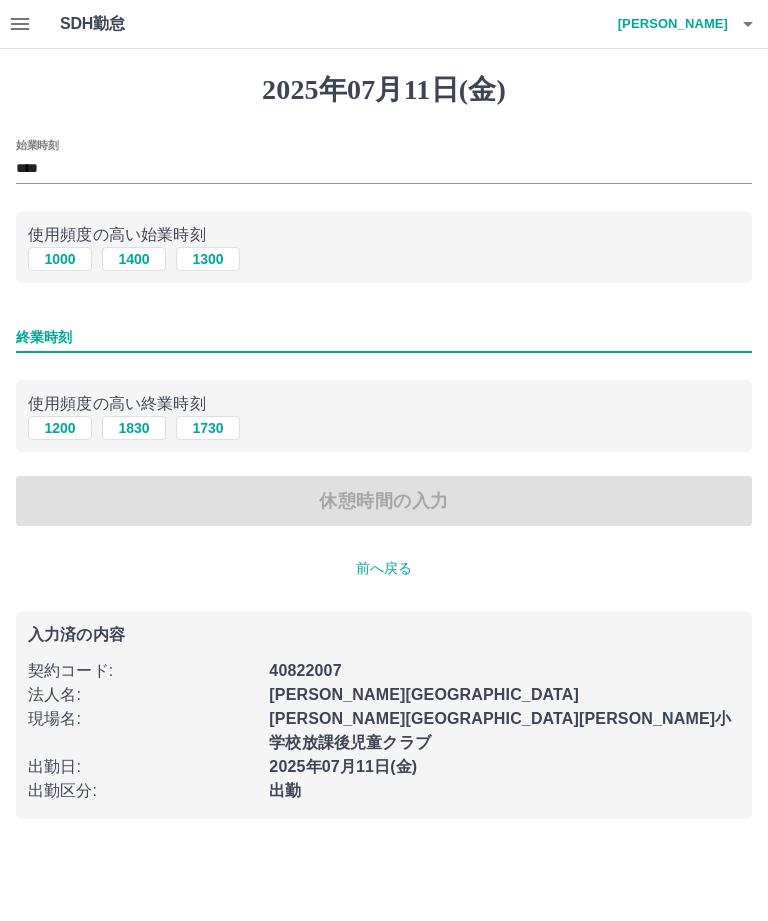 click on "1200" at bounding box center (60, 428) 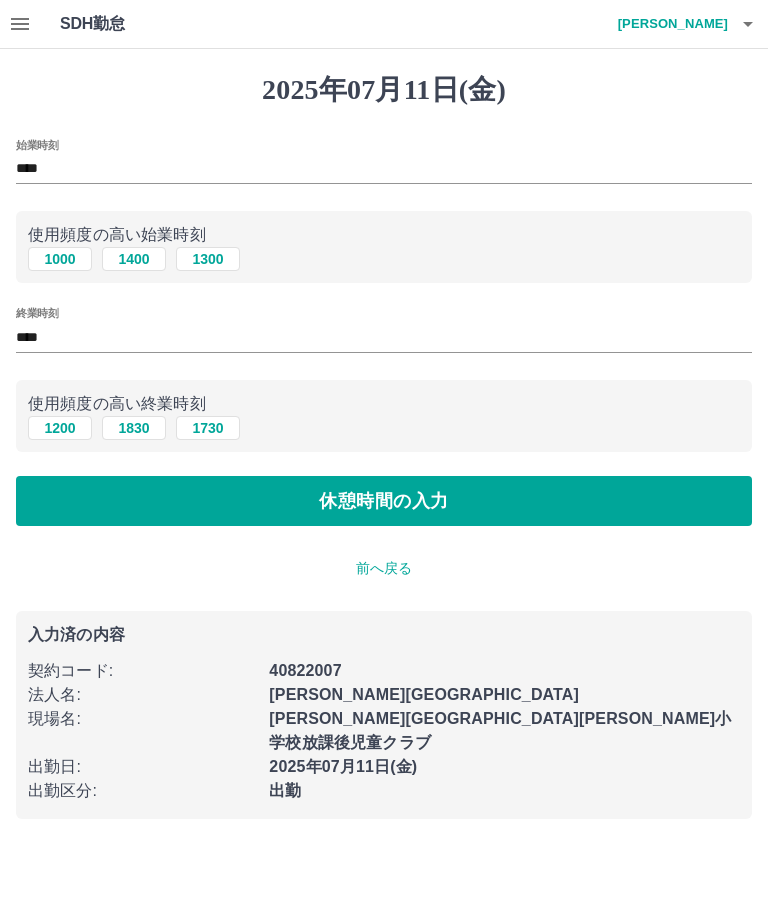 click on "休憩時間の入力" at bounding box center [384, 501] 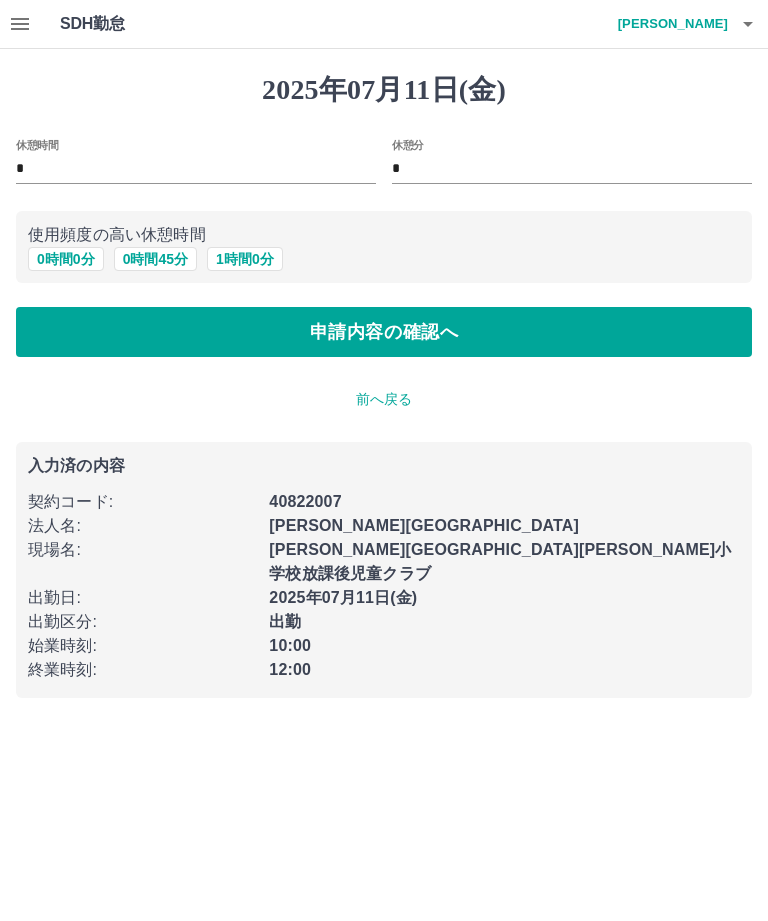 click on "申請内容の確認へ" at bounding box center (384, 332) 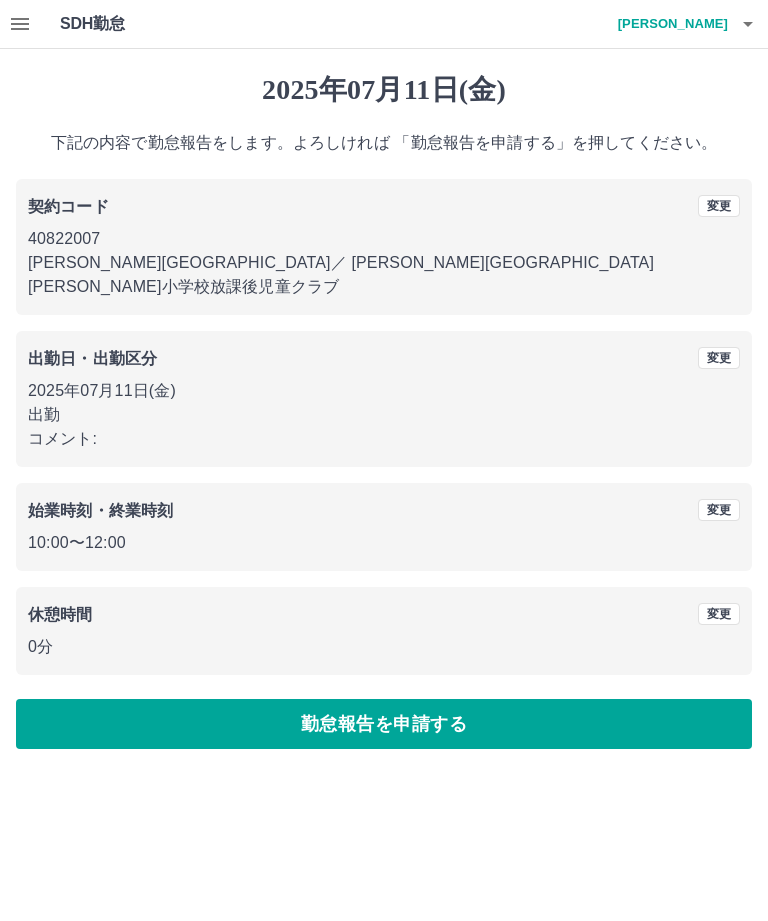 click on "勤怠報告を申請する" at bounding box center [384, 724] 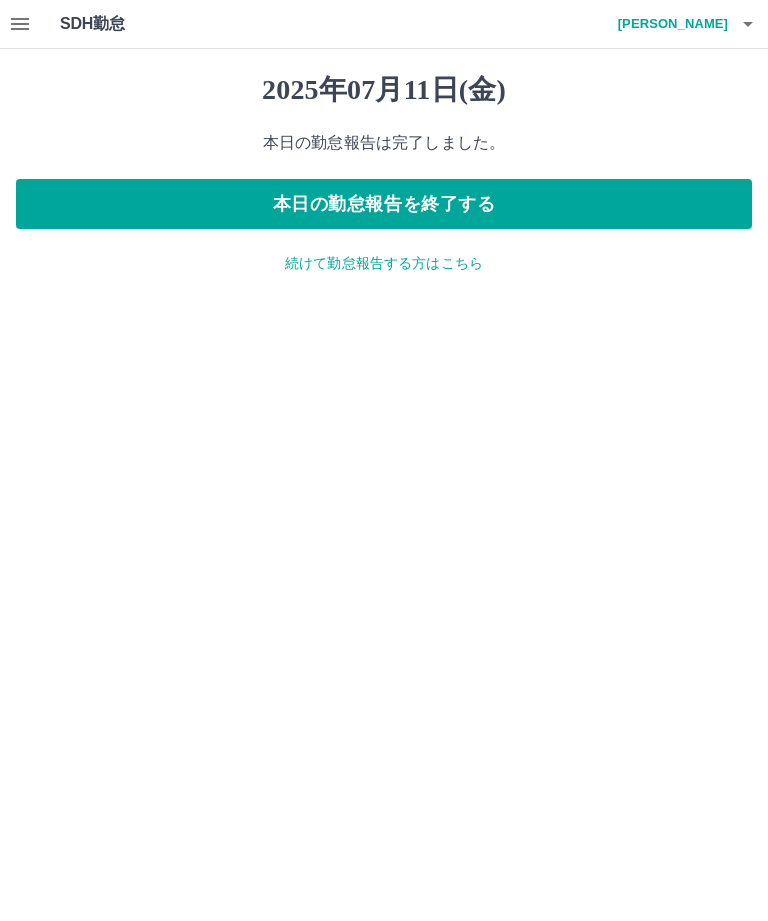 click on "本日の勤怠報告を終了する" at bounding box center (384, 204) 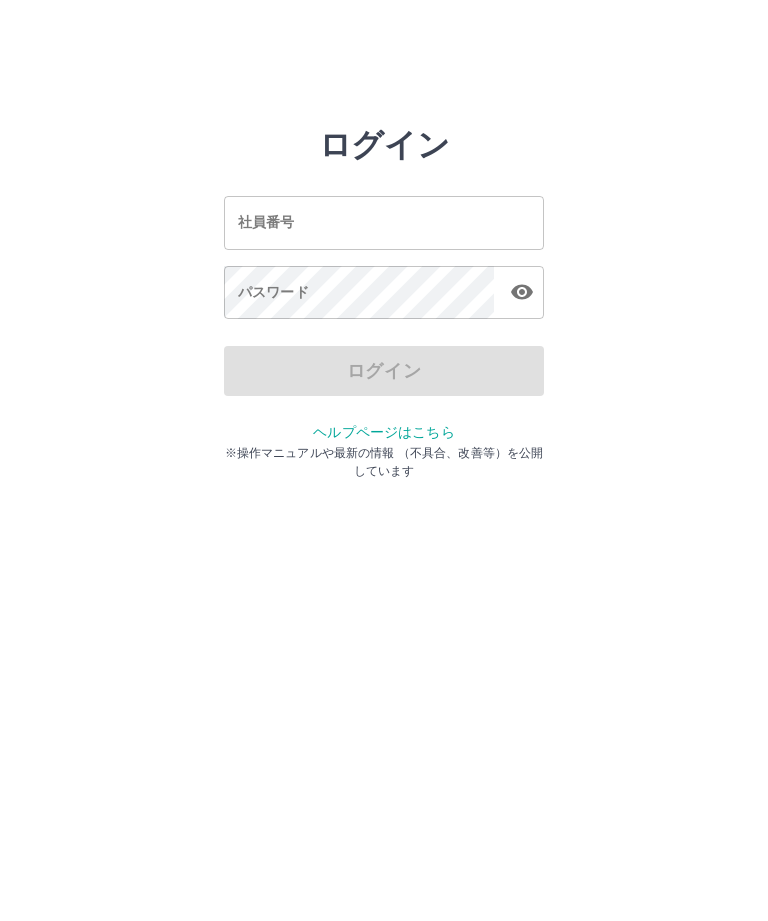 scroll, scrollTop: 0, scrollLeft: 0, axis: both 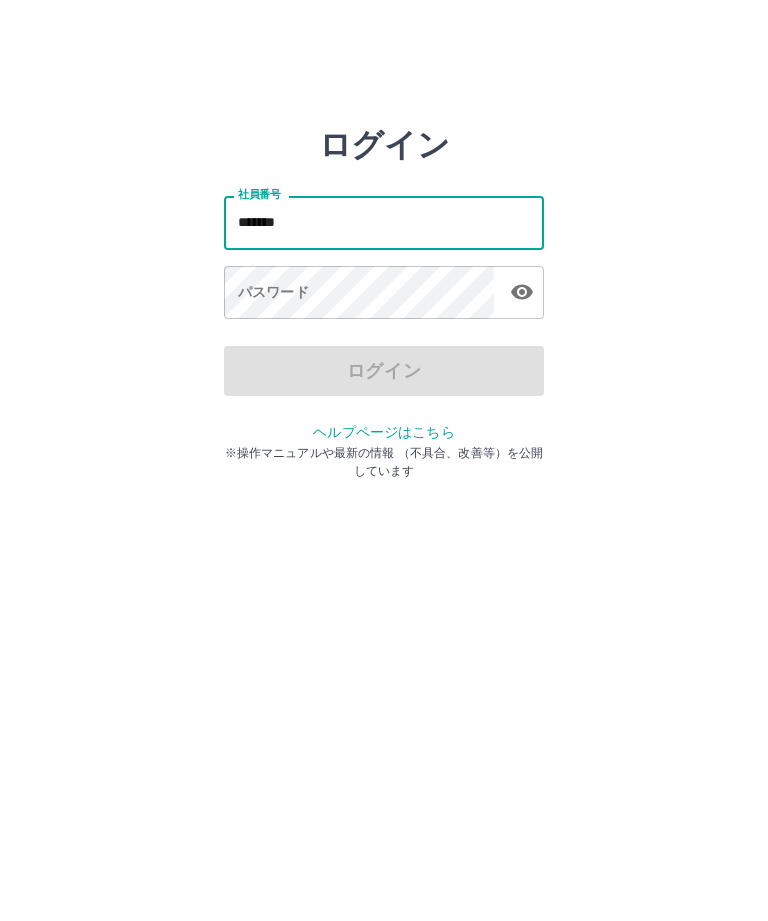 type on "*******" 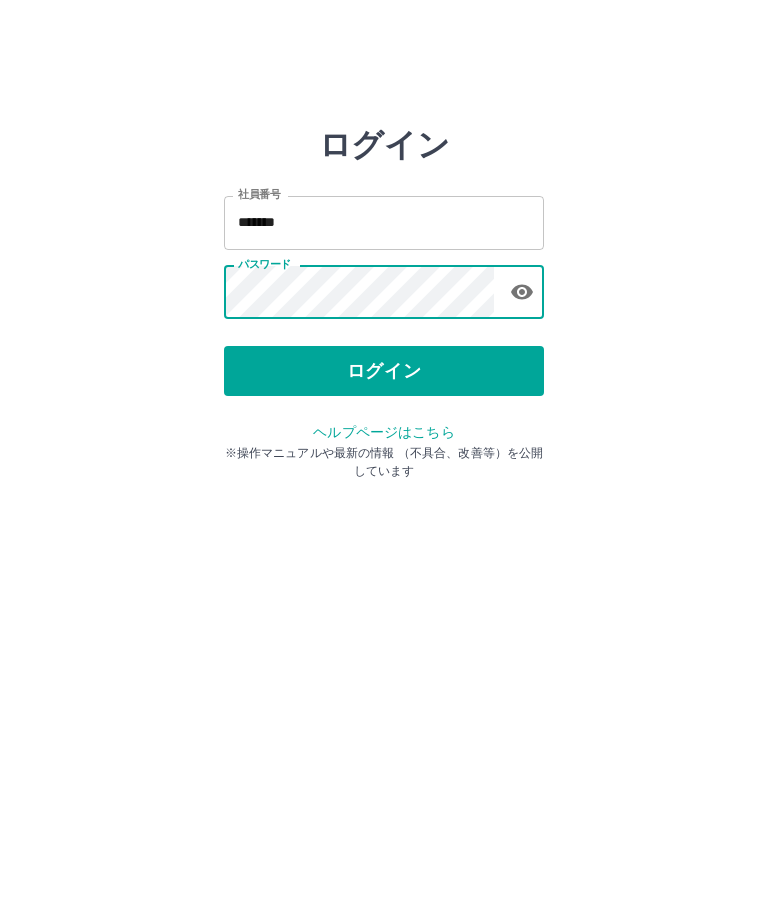 click on "ログイン" at bounding box center [384, 371] 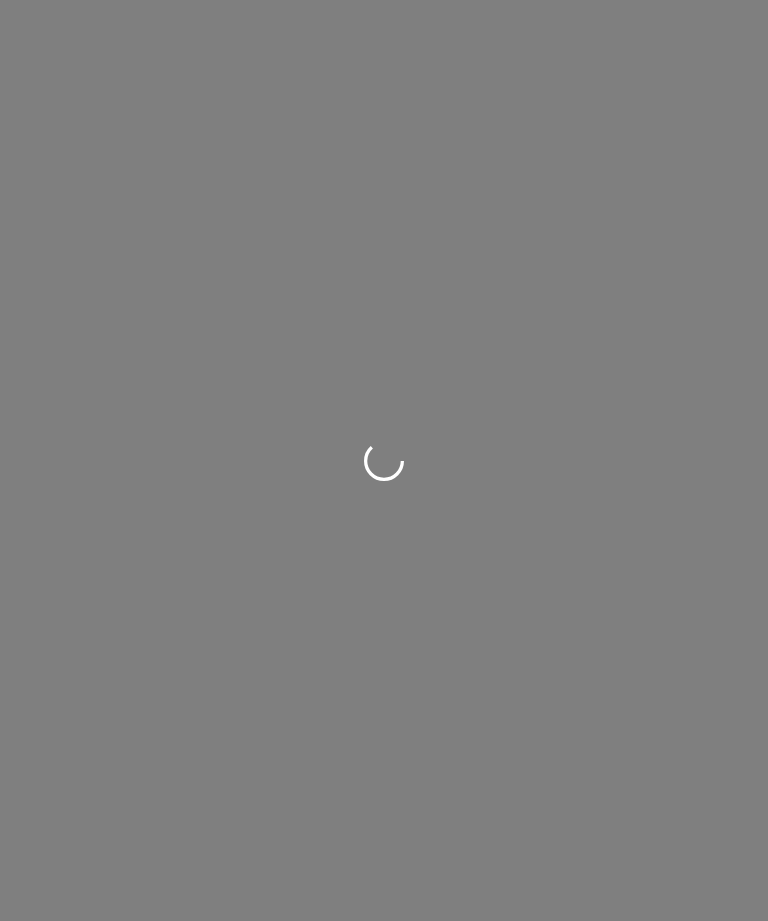 scroll, scrollTop: 0, scrollLeft: 0, axis: both 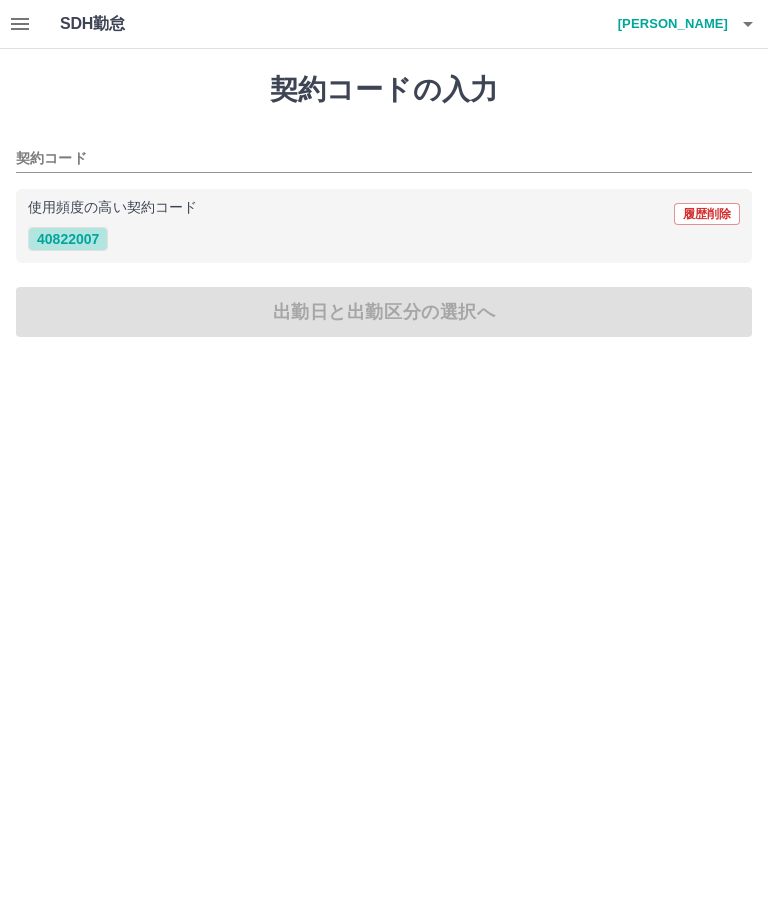 click on "40822007" at bounding box center [68, 239] 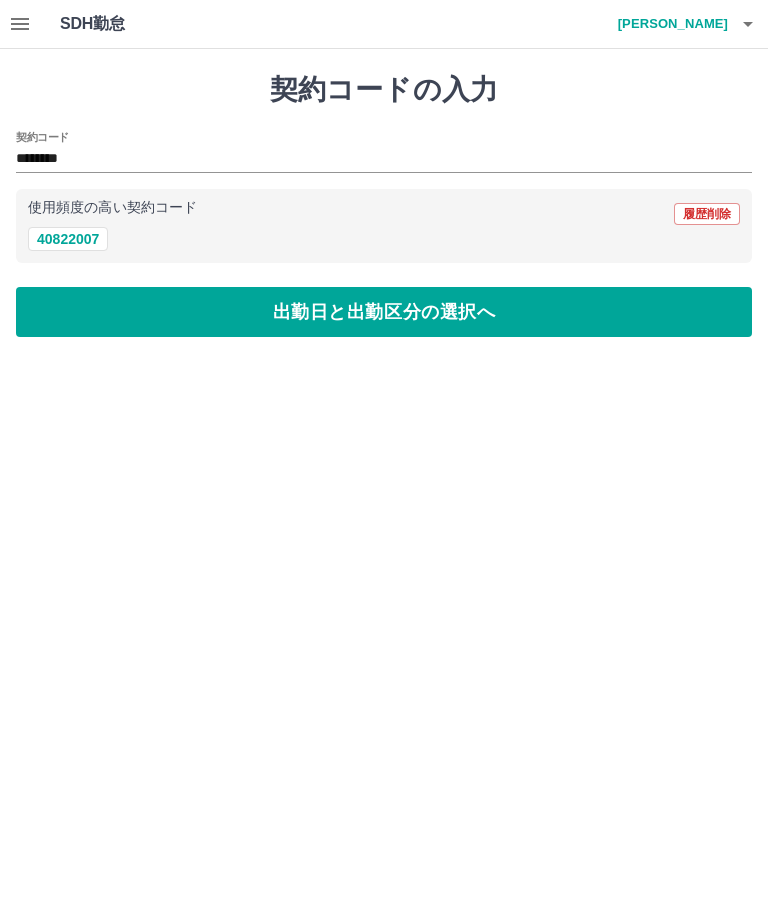 click on "出勤日と出勤区分の選択へ" at bounding box center (384, 312) 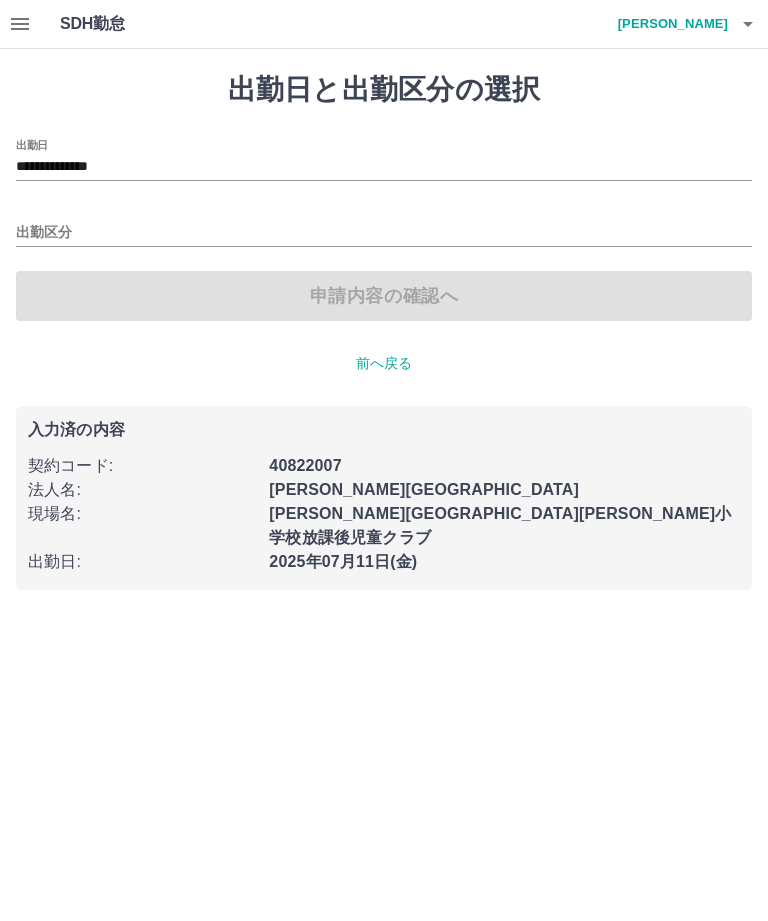 click on "出勤区分" at bounding box center [384, 233] 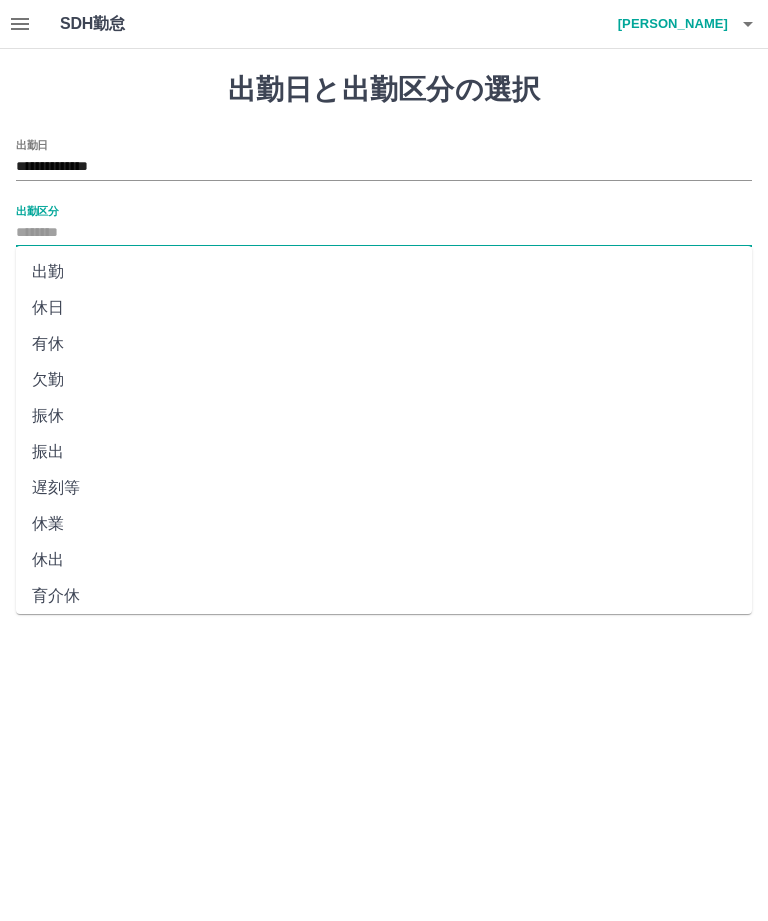 click on "出勤" at bounding box center (384, 272) 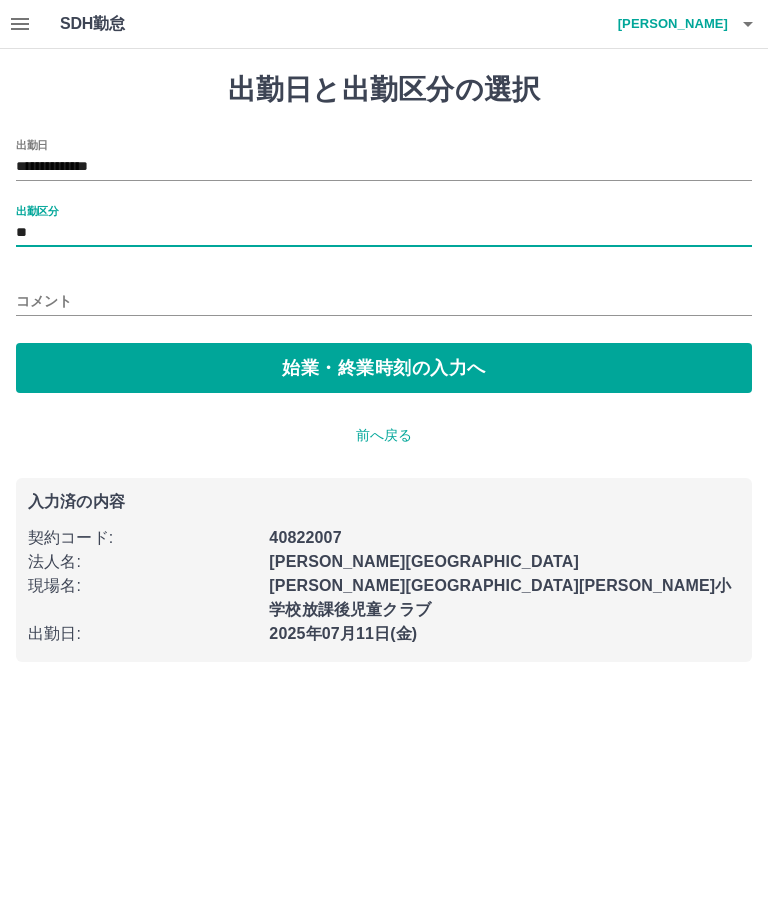 type on "**" 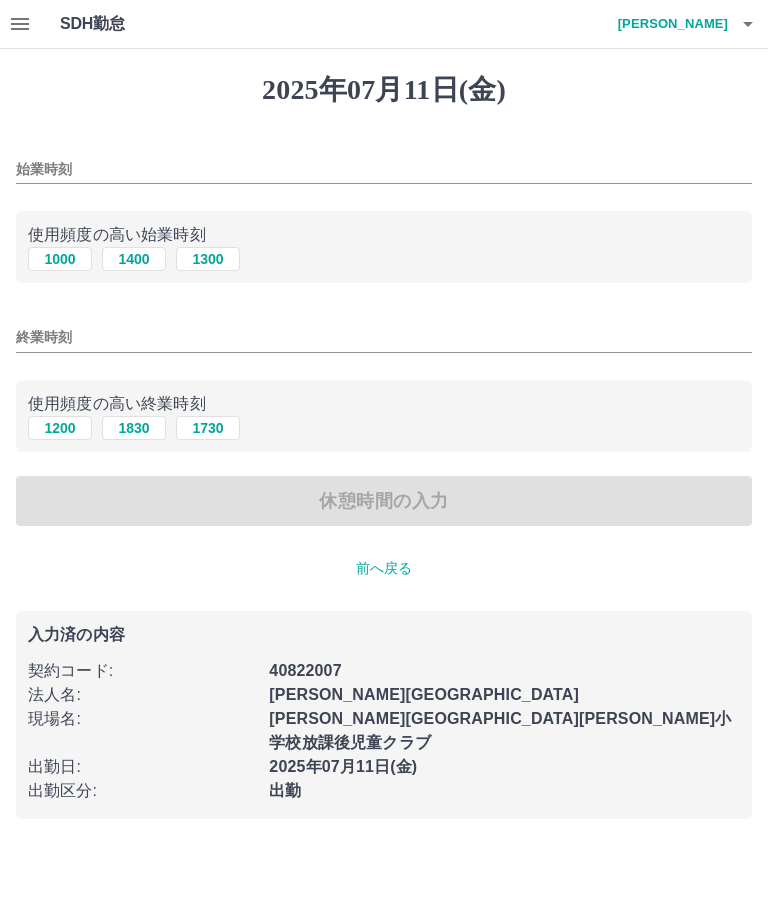 click on "始業時刻" at bounding box center [384, 169] 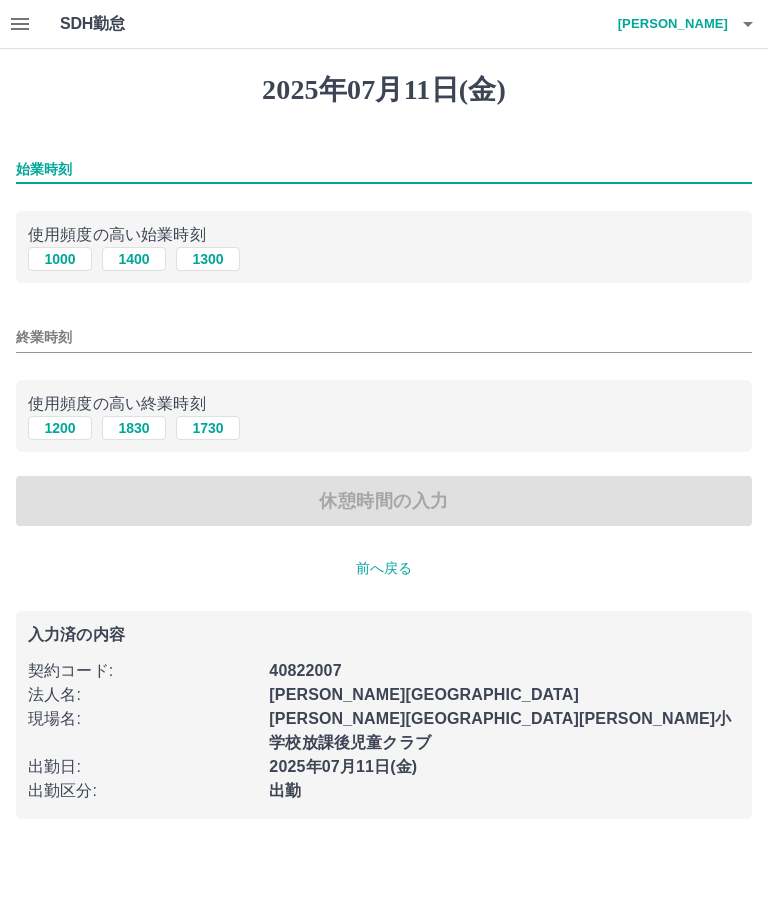 click on "1300" at bounding box center (208, 259) 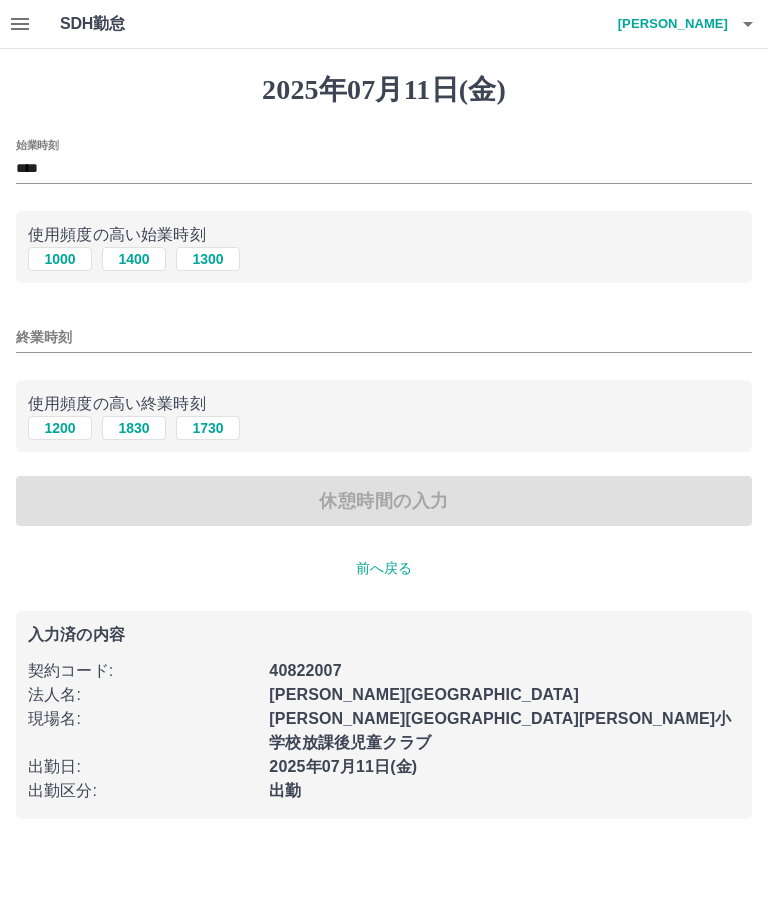 click on "終業時刻" at bounding box center (384, 337) 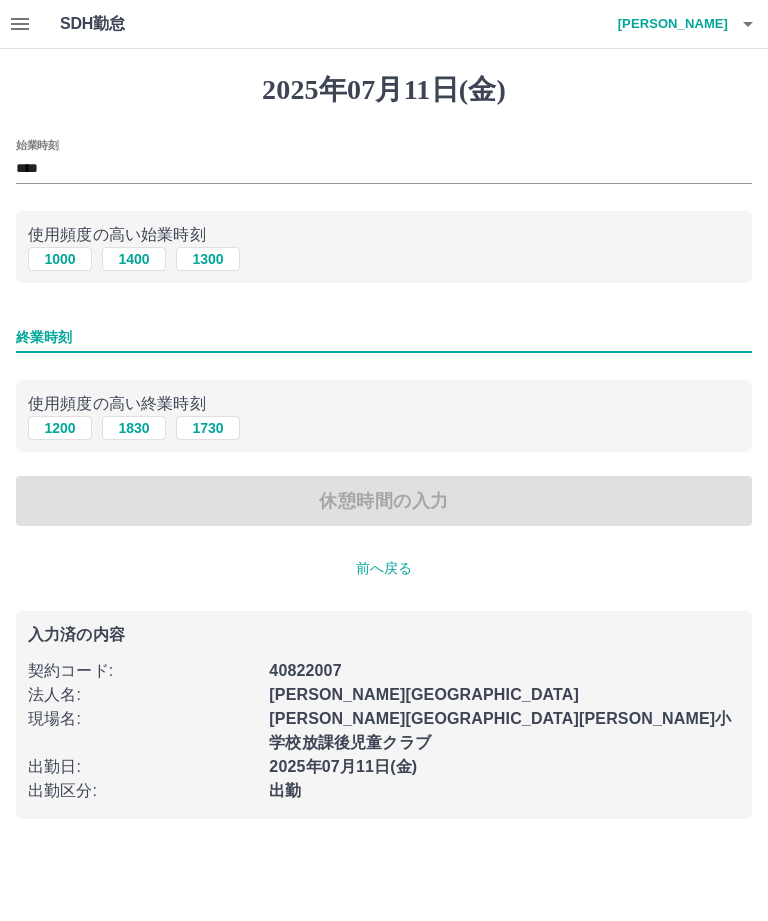 click on "1730" at bounding box center (208, 428) 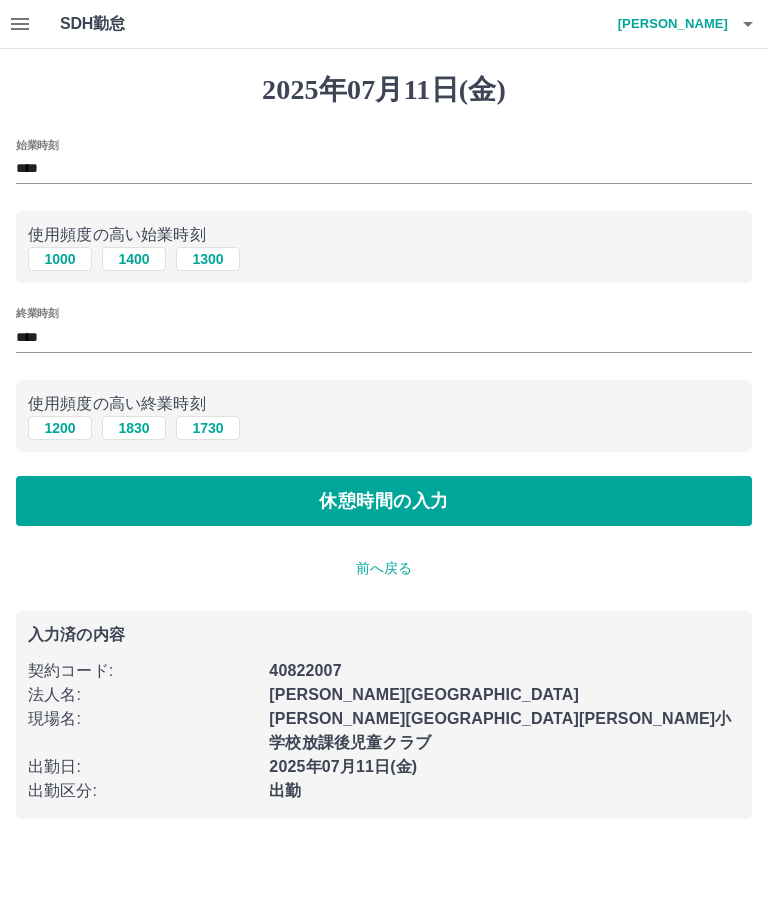click on "休憩時間の入力" at bounding box center [384, 501] 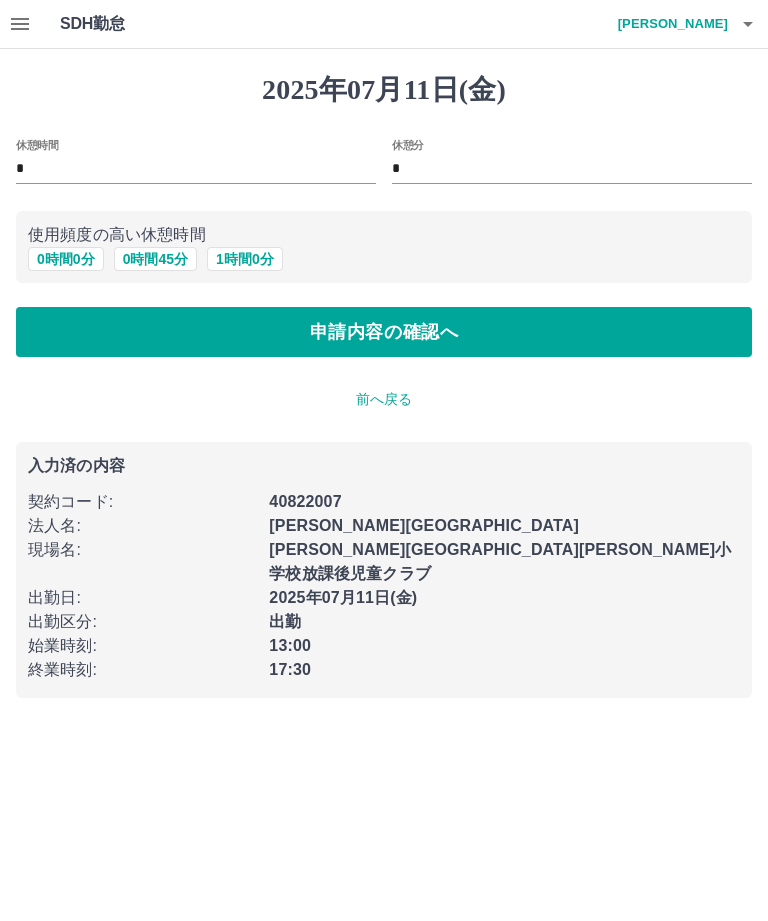 click on "申請内容の確認へ" at bounding box center (384, 332) 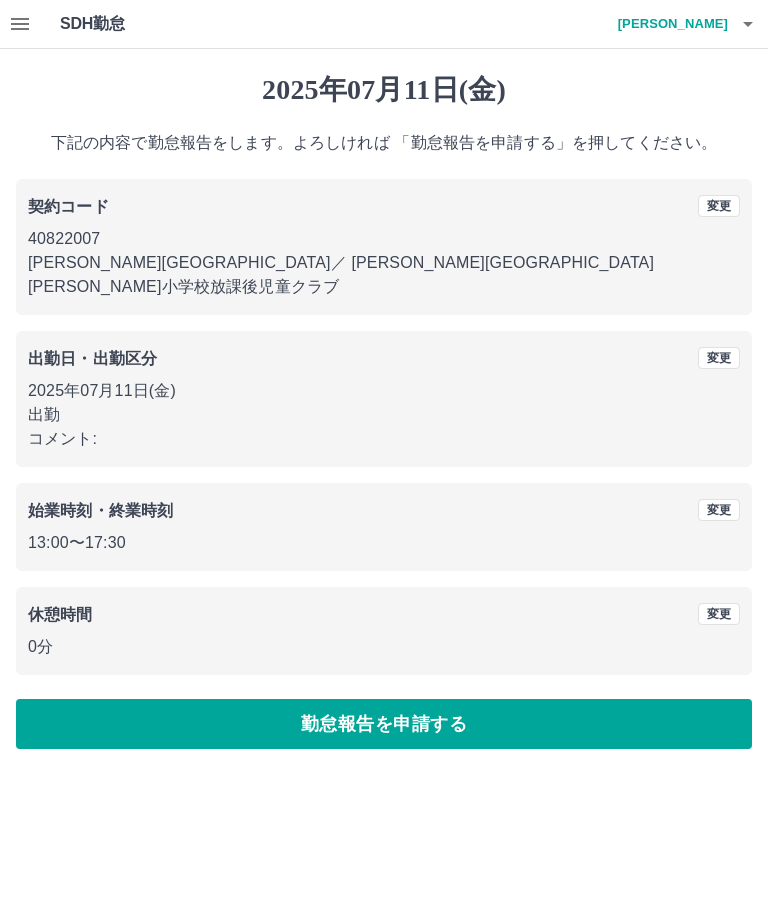 click on "勤怠報告を申請する" at bounding box center [384, 724] 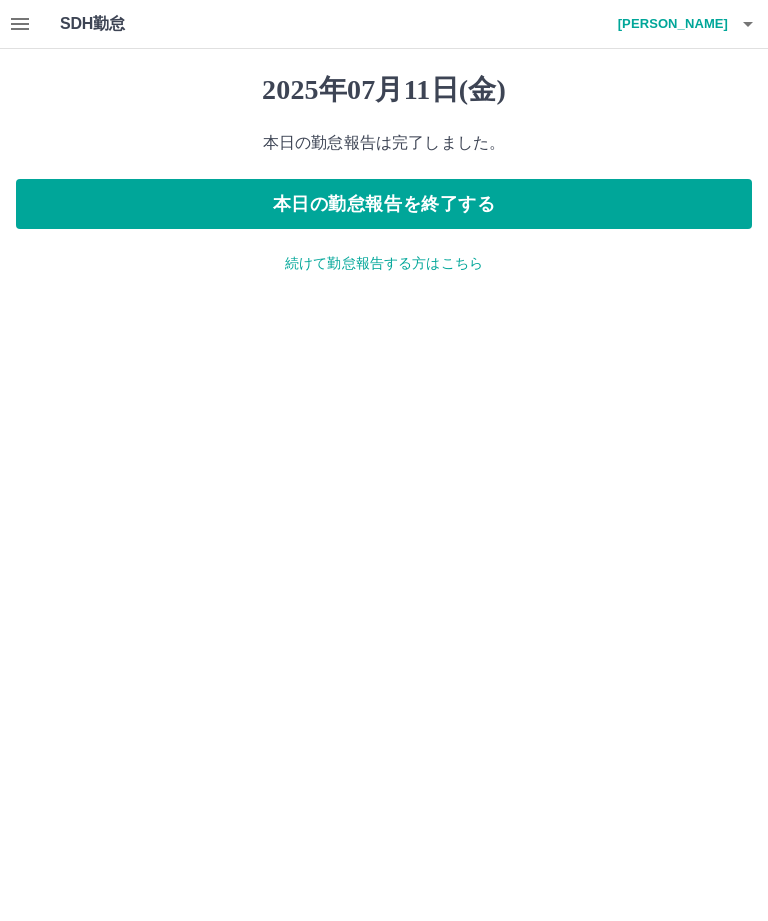click on "本日の勤怠報告を終了する" at bounding box center (384, 204) 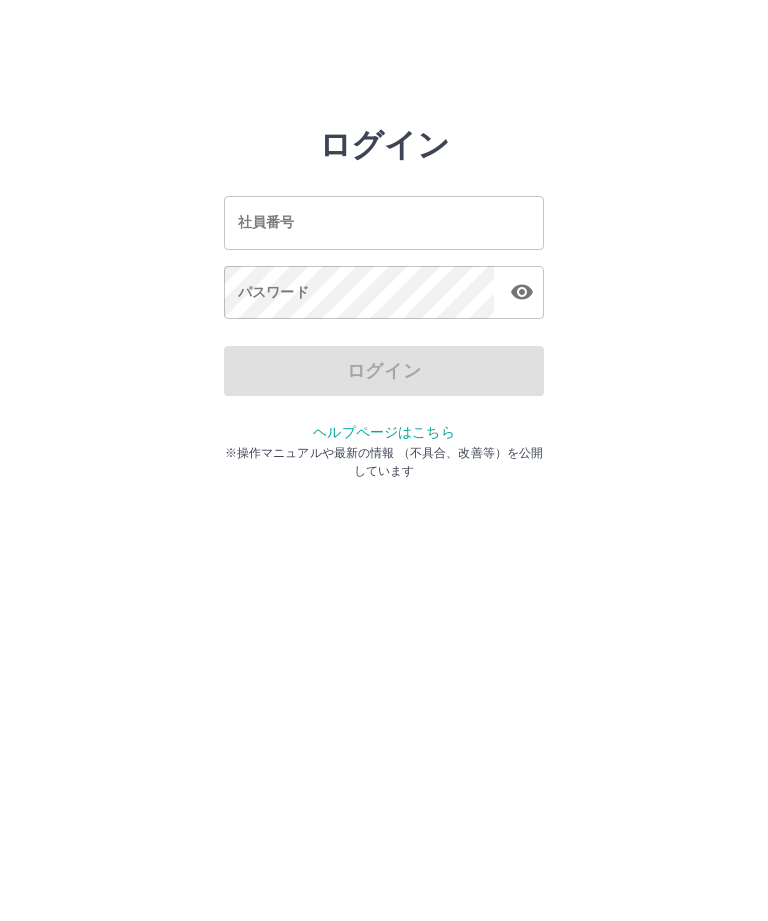 scroll, scrollTop: 0, scrollLeft: 0, axis: both 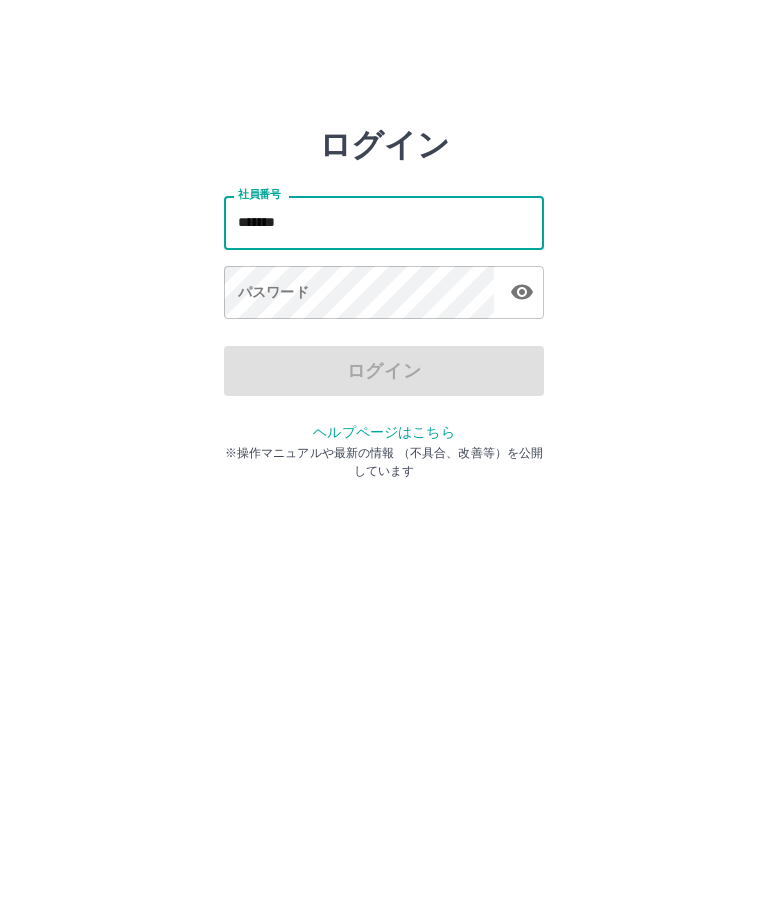 type on "*******" 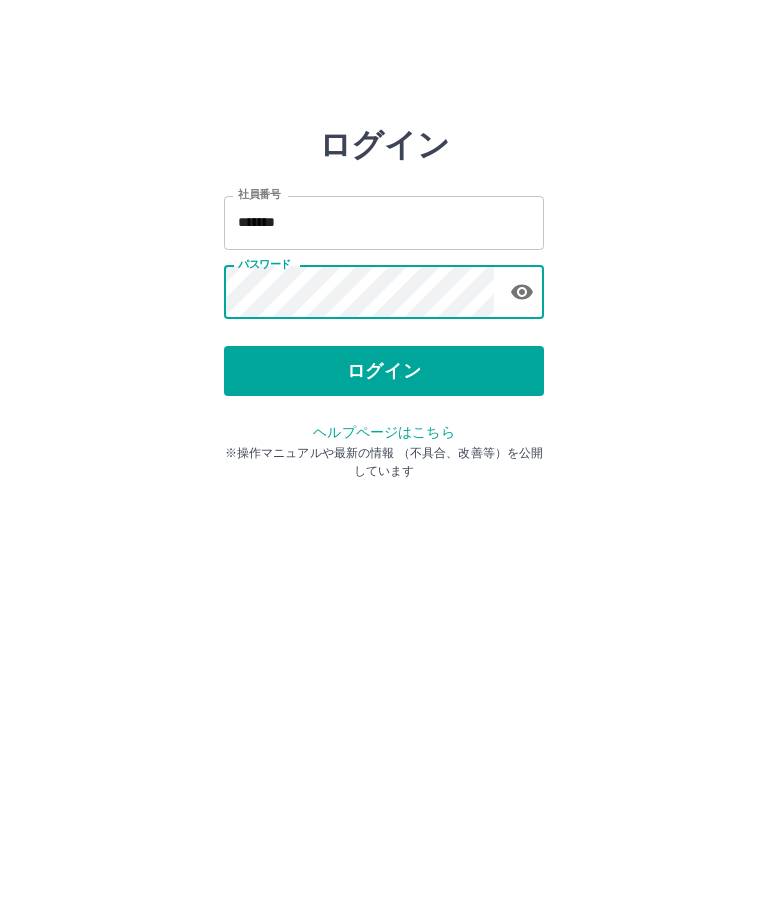 click on "ログイン" at bounding box center [384, 371] 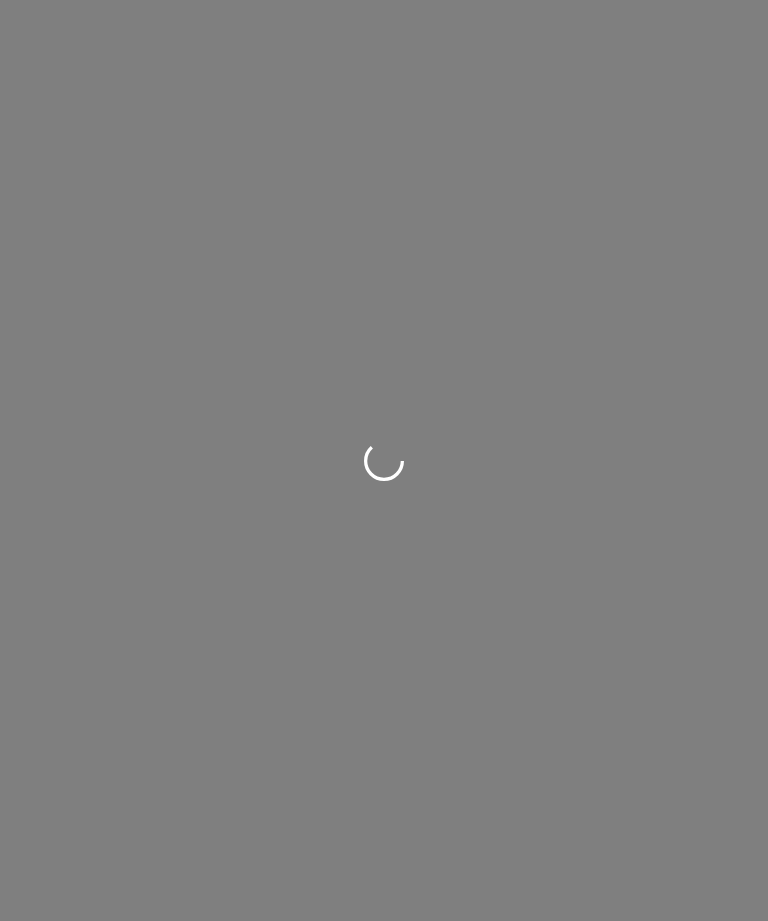 scroll, scrollTop: 0, scrollLeft: 0, axis: both 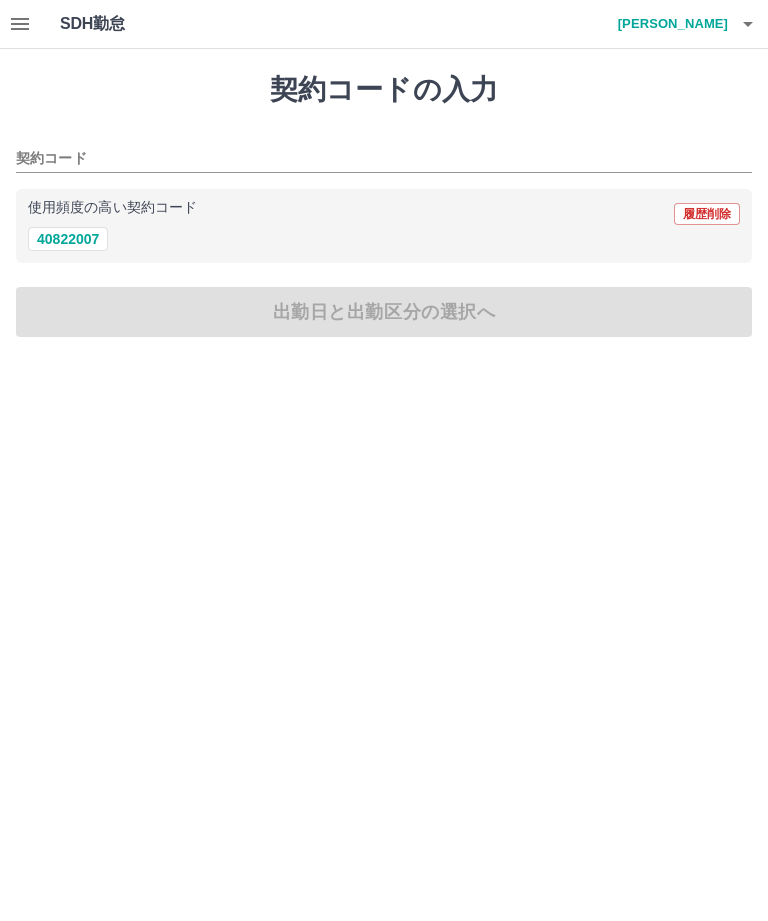 click on "40822007" at bounding box center (68, 239) 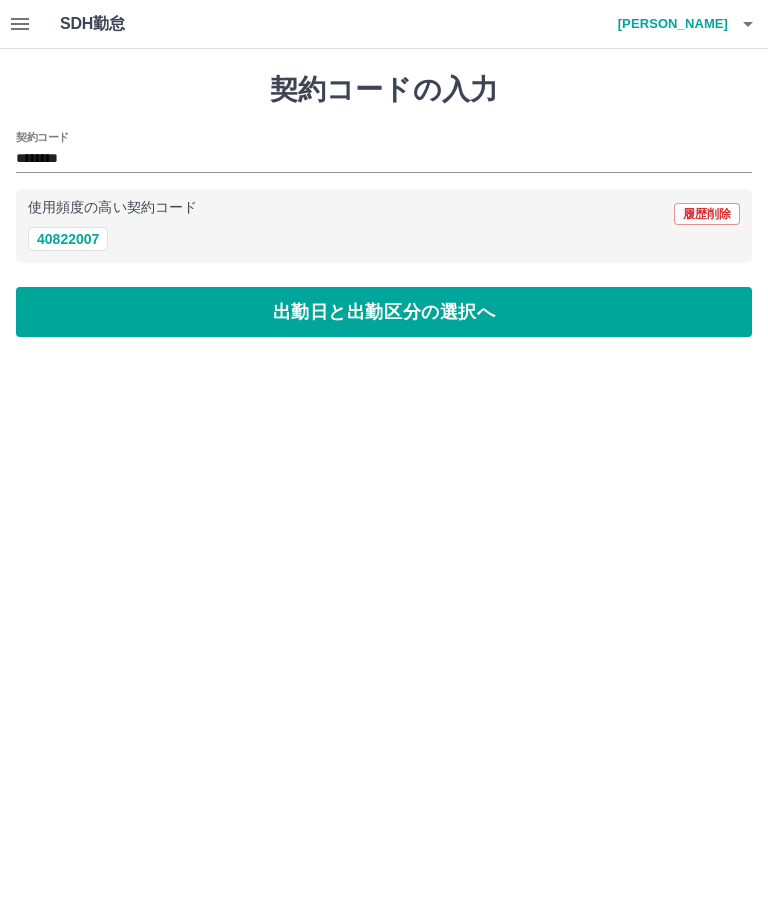 click on "出勤日と出勤区分の選択へ" at bounding box center [384, 312] 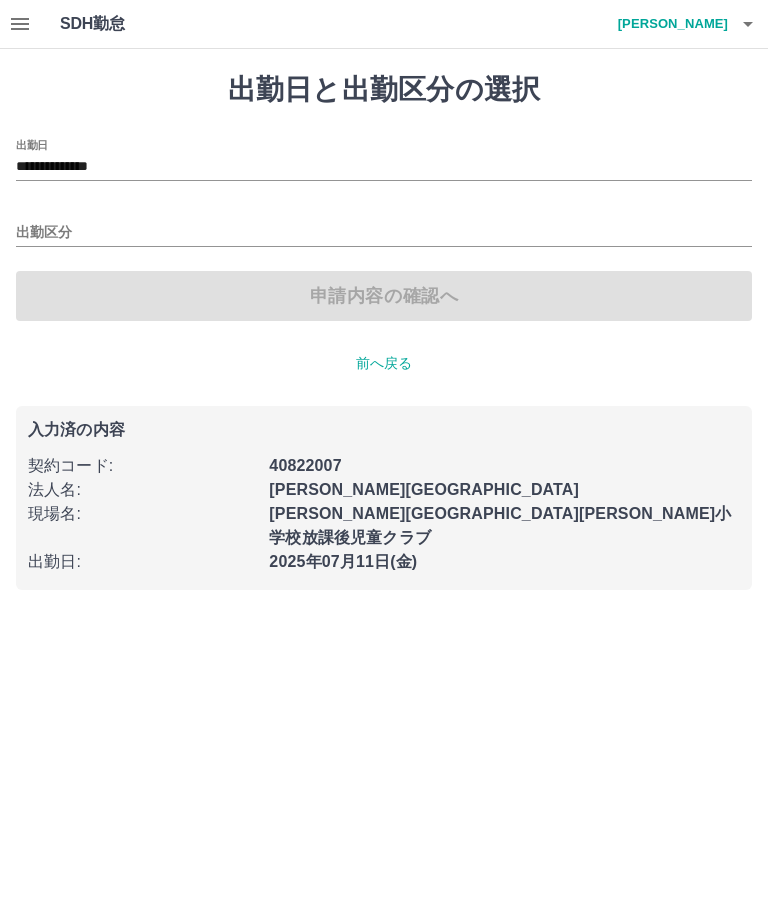 click on "出勤区分" at bounding box center (384, 233) 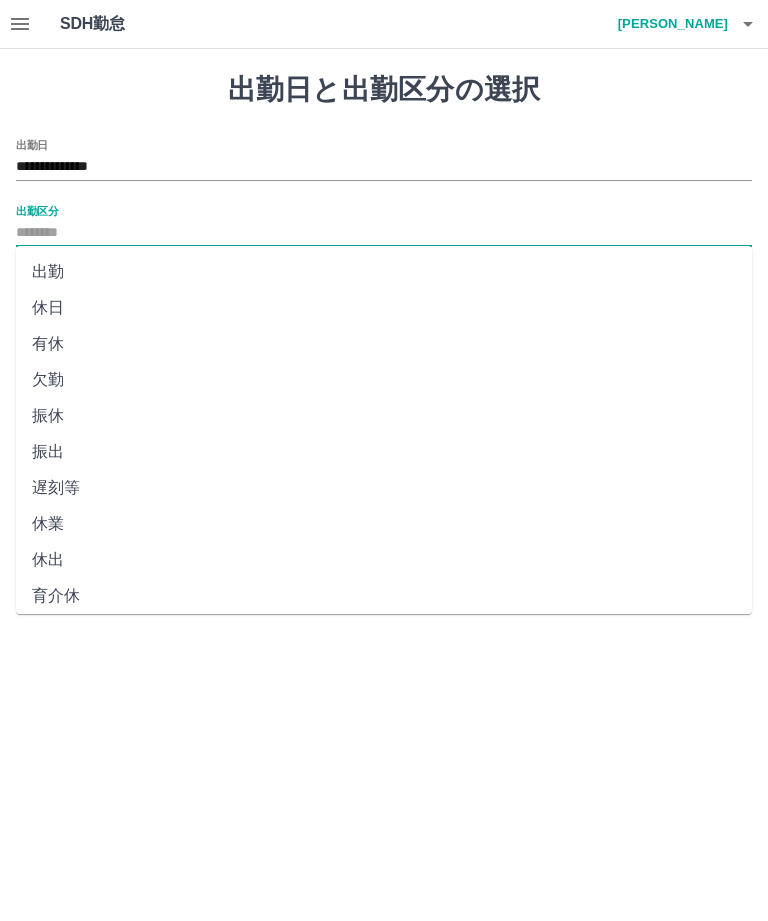 click on "出勤" at bounding box center (384, 272) 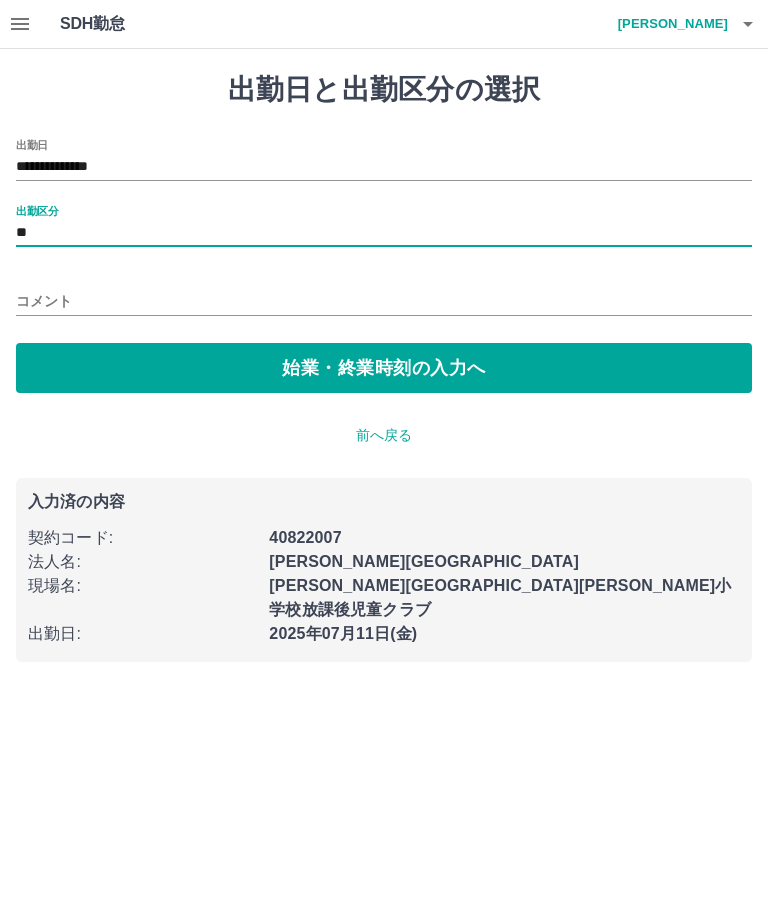 click on "始業・終業時刻の入力へ" at bounding box center (384, 368) 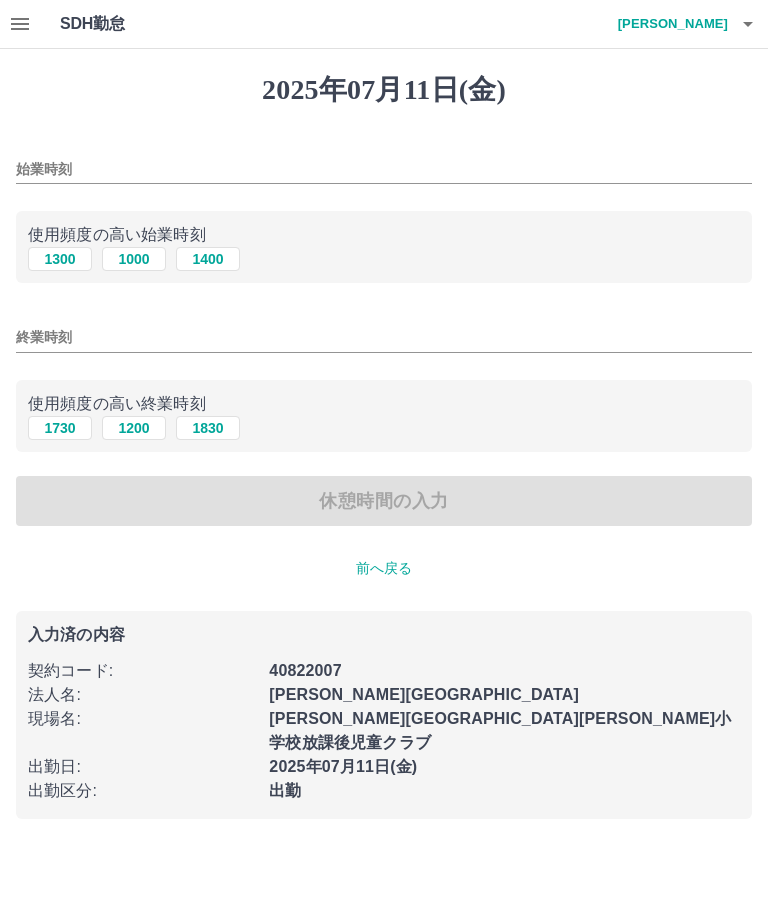click on "1000" at bounding box center (134, 259) 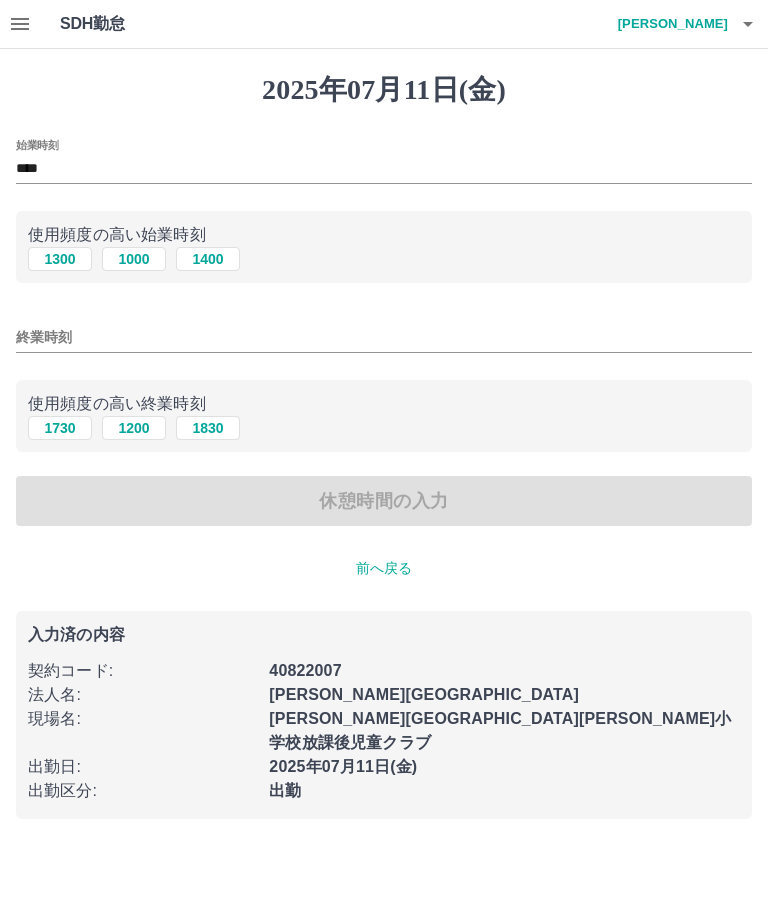 click on "1200" at bounding box center [134, 428] 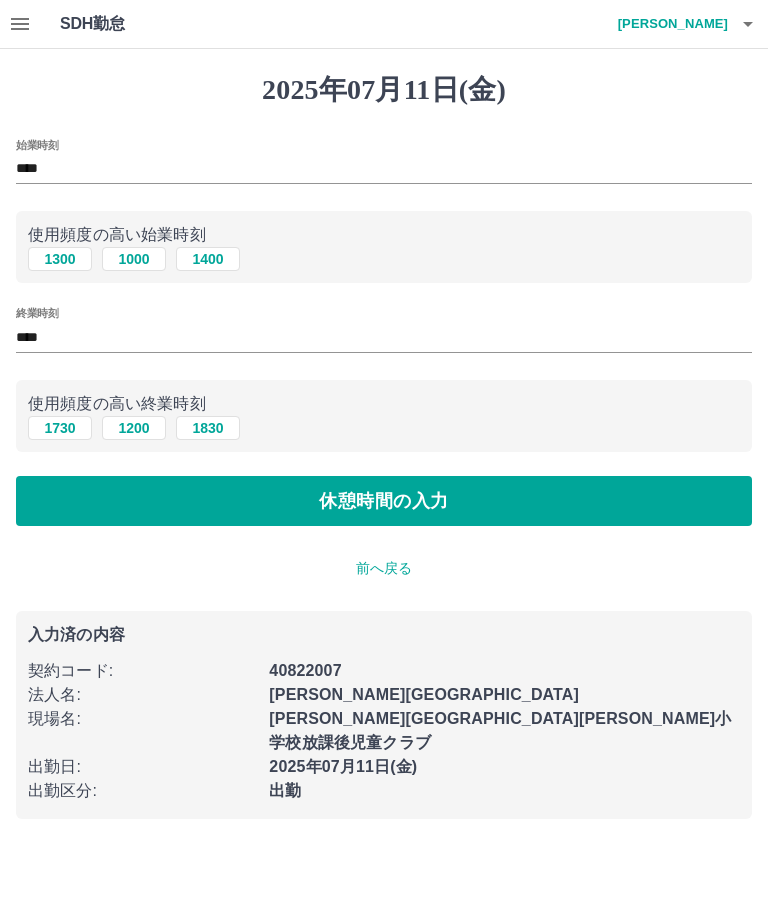 click on "休憩時間の入力" at bounding box center (384, 501) 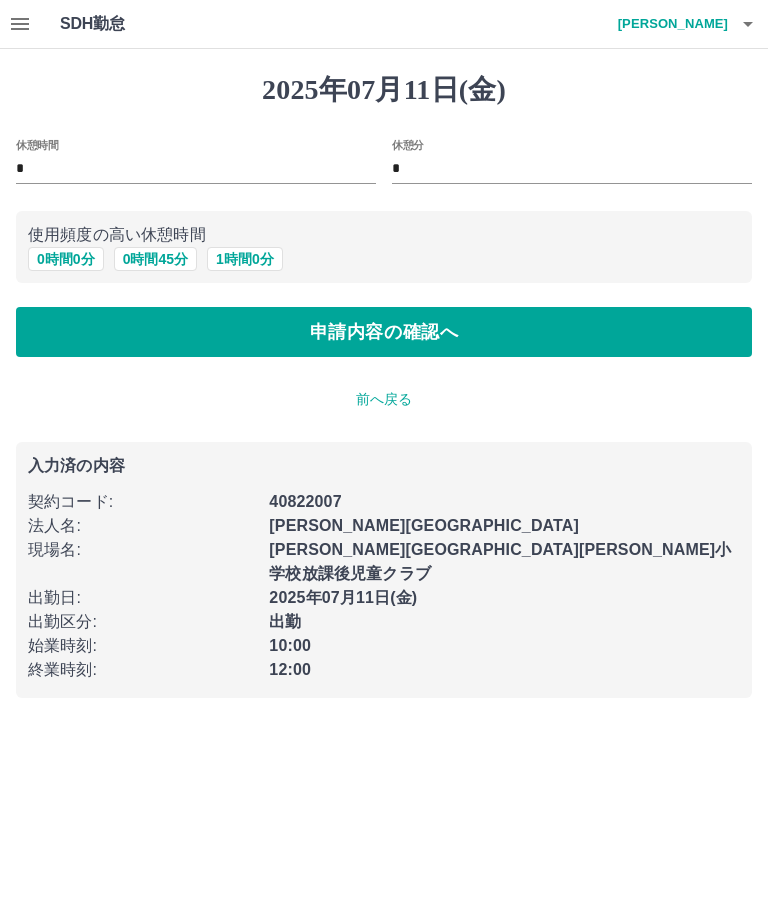 click on "申請内容の確認へ" at bounding box center (384, 332) 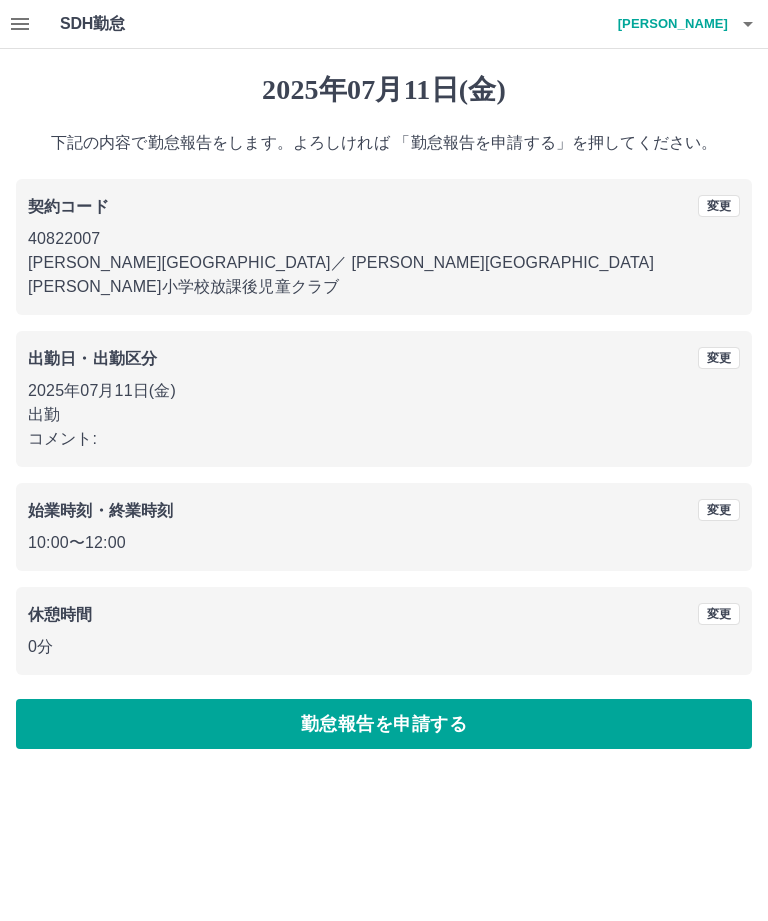 click on "勤怠報告を申請する" at bounding box center (384, 724) 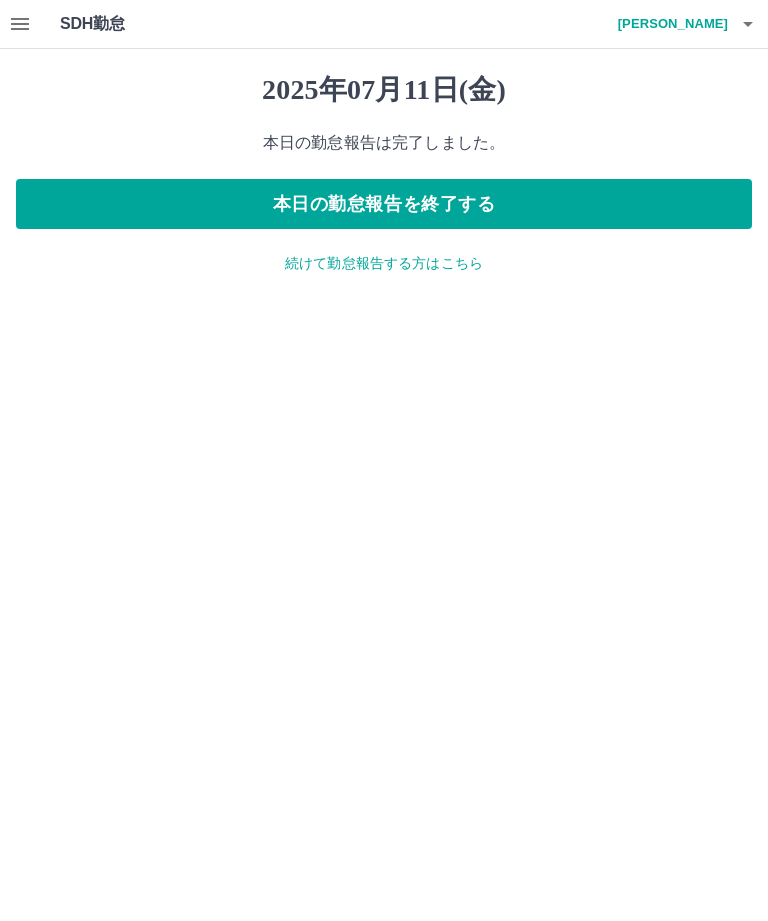 click on "北嶋　幸惠" at bounding box center (668, 24) 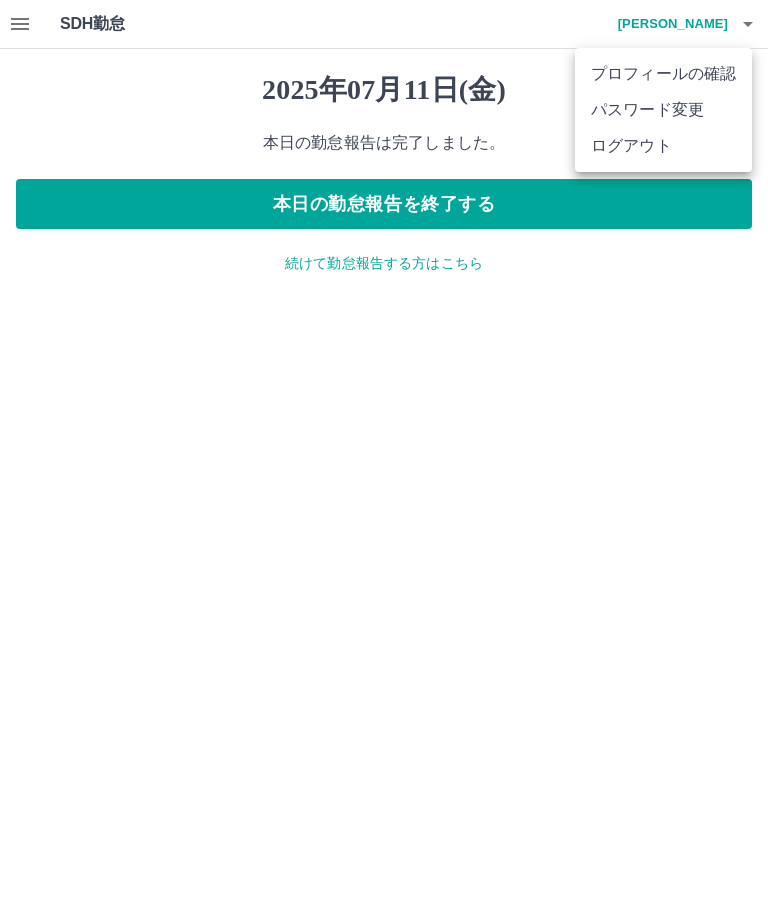 click on "ログアウト" at bounding box center [663, 146] 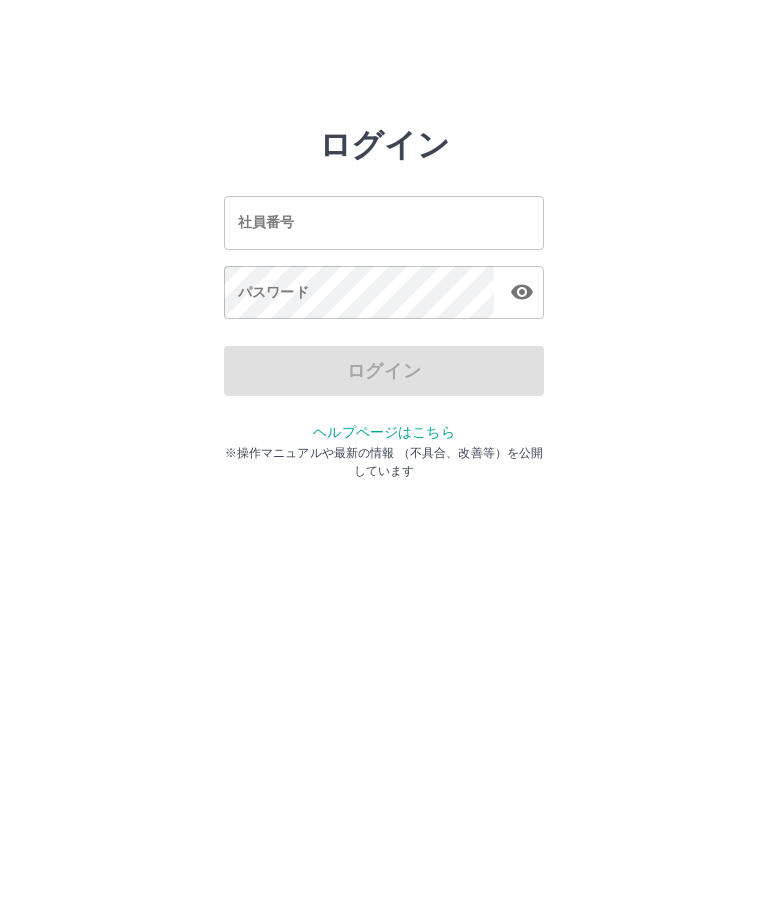 scroll, scrollTop: 0, scrollLeft: 0, axis: both 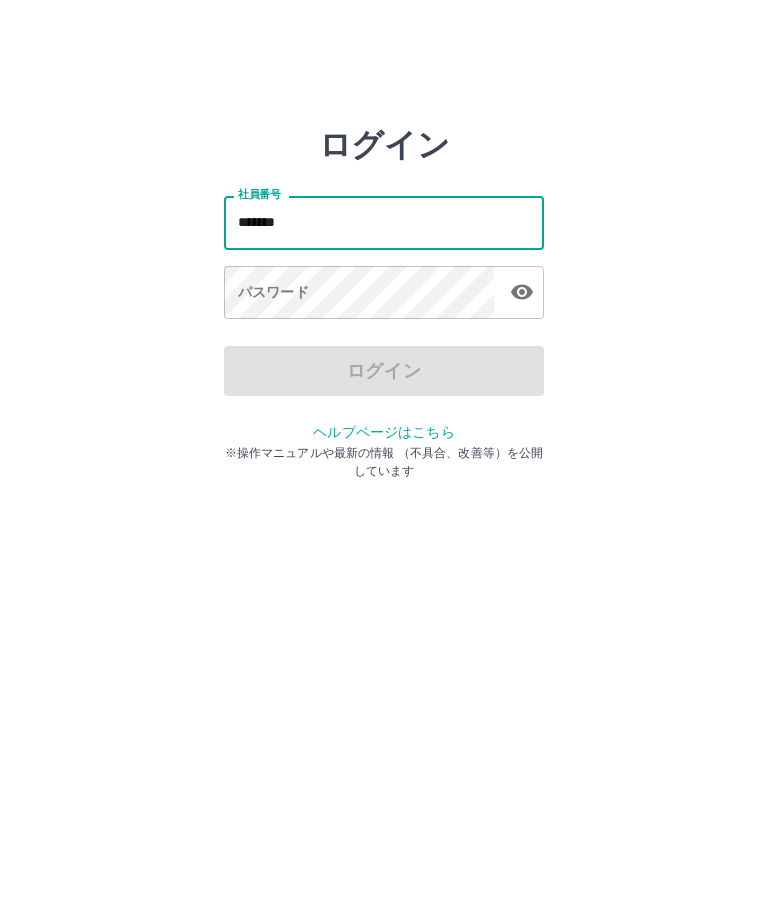 type on "*******" 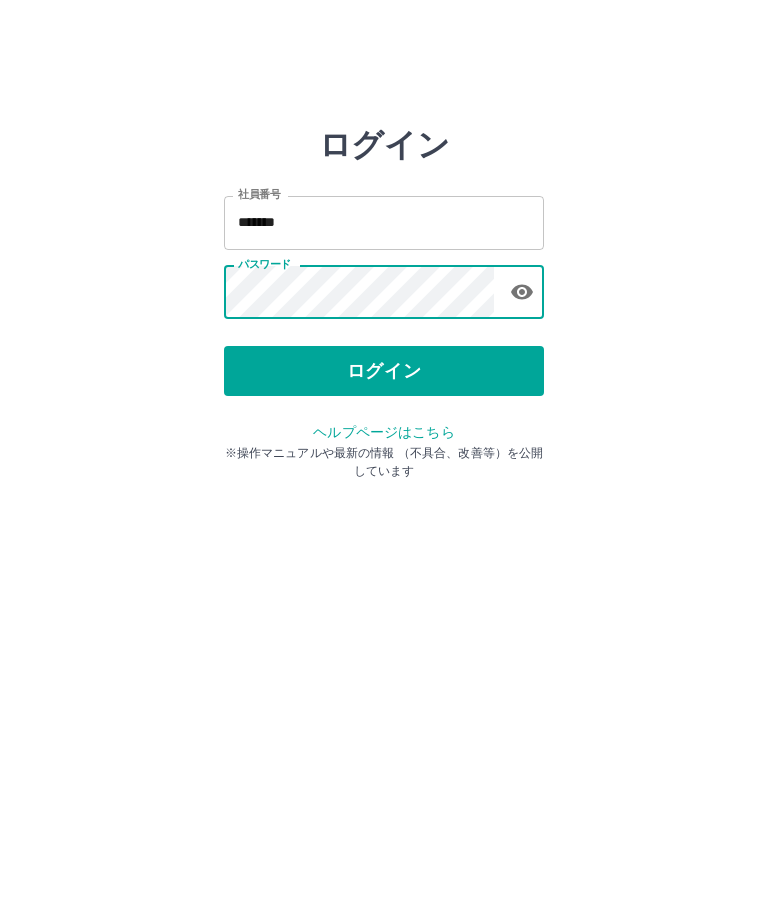 click on "ログイン" at bounding box center (384, 371) 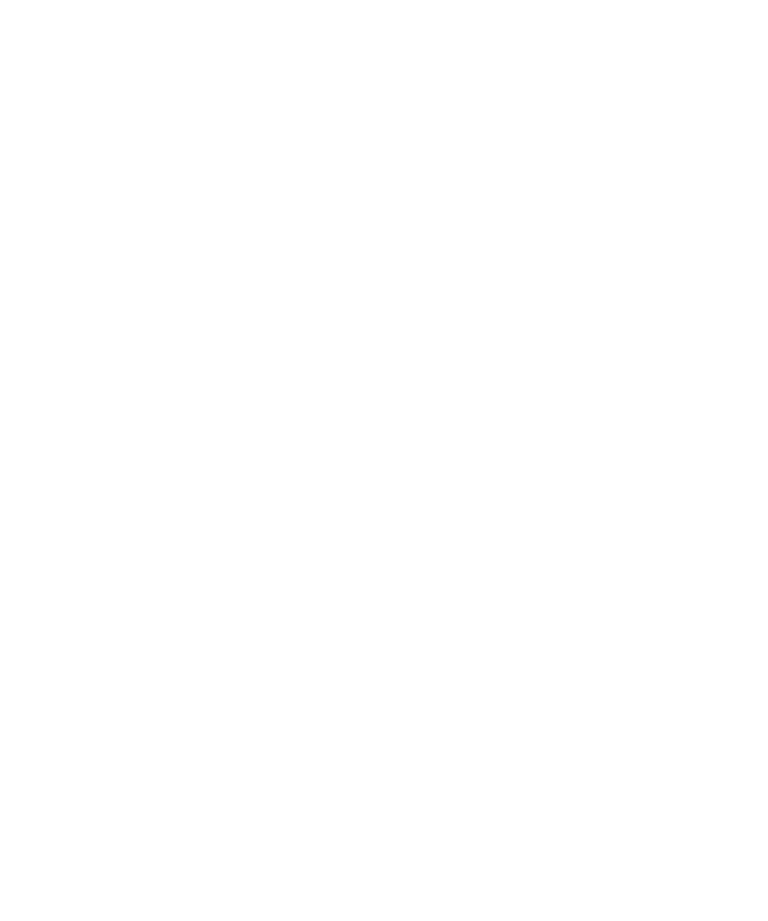 scroll, scrollTop: 0, scrollLeft: 0, axis: both 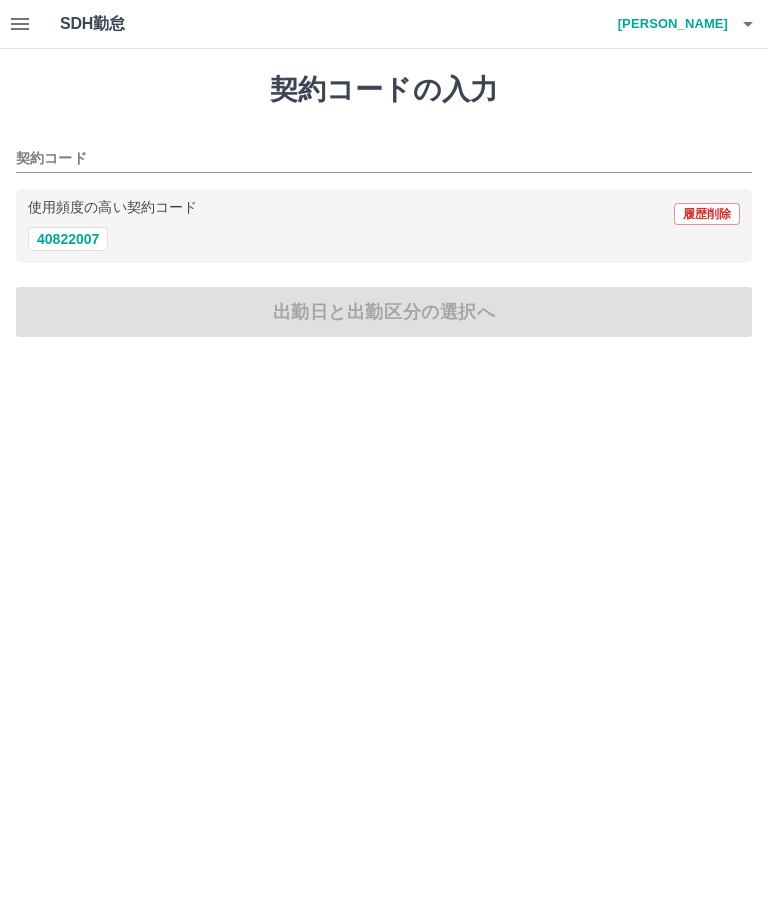 click on "契約コードの入力 契約コード 使用頻度の高い契約コード 履歴削除 40822007 出勤日と出勤区分の選択へ" at bounding box center [384, 205] 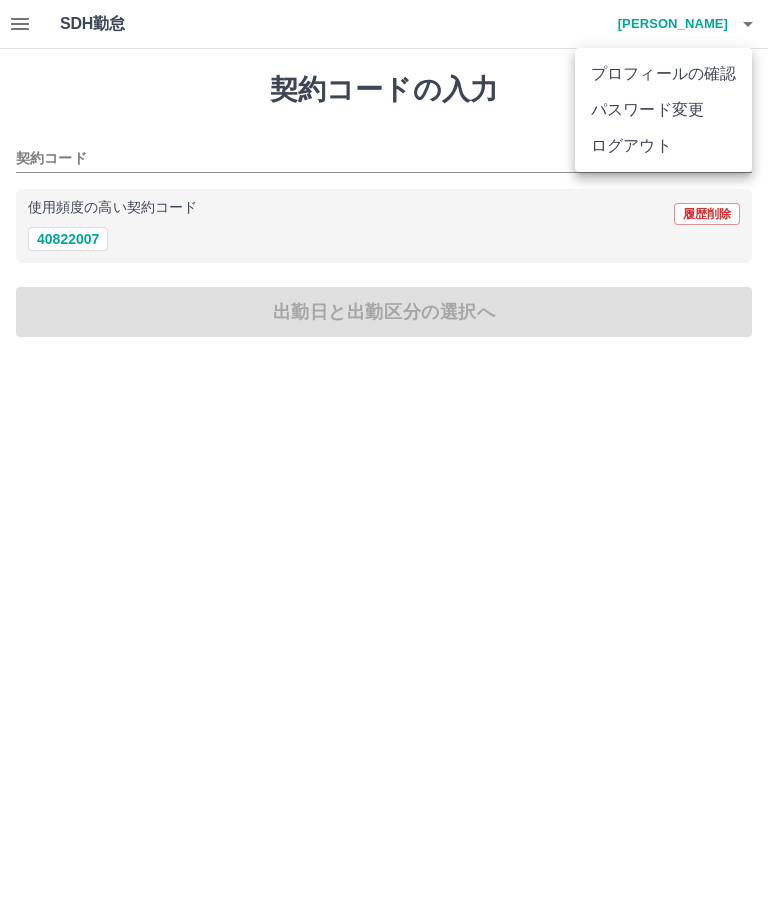 click at bounding box center (384, 460) 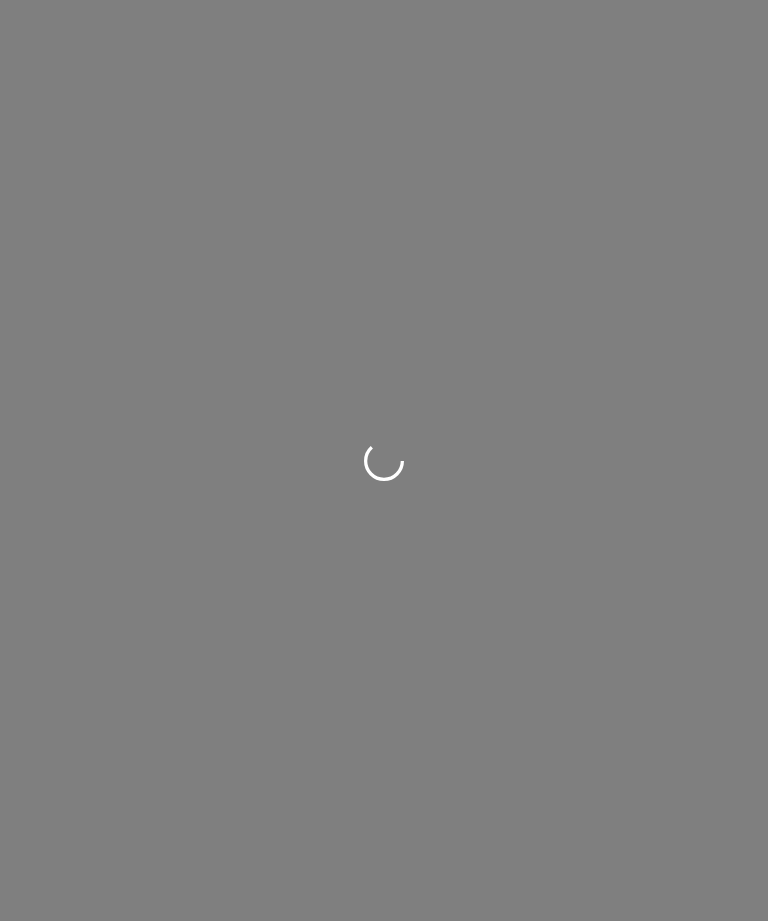 scroll, scrollTop: 0, scrollLeft: 0, axis: both 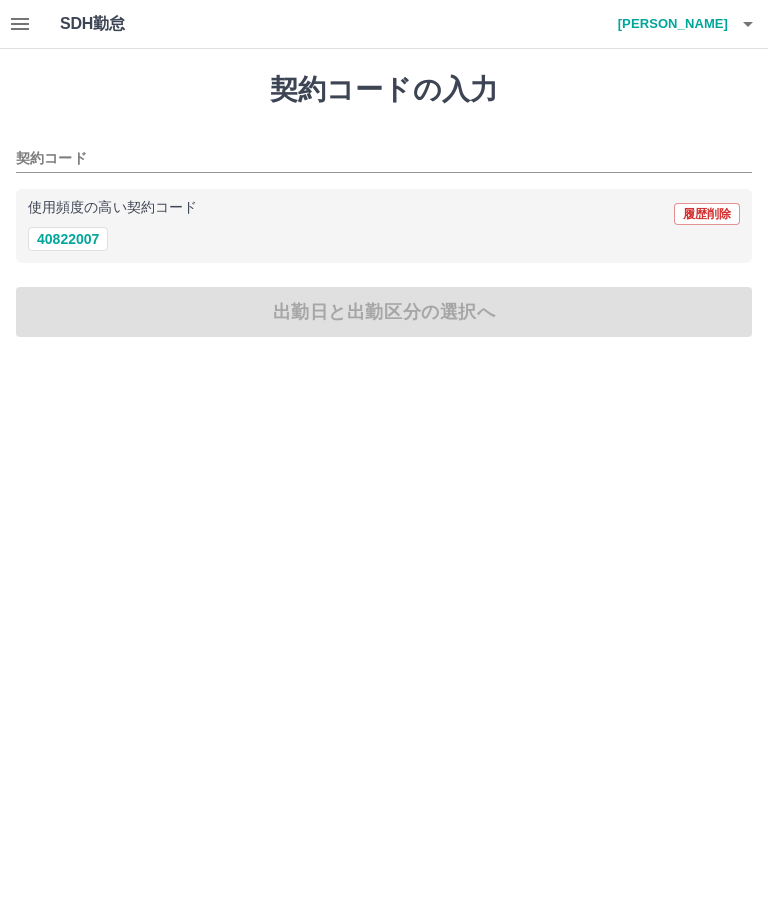 click on "[PERSON_NAME]" at bounding box center [668, 24] 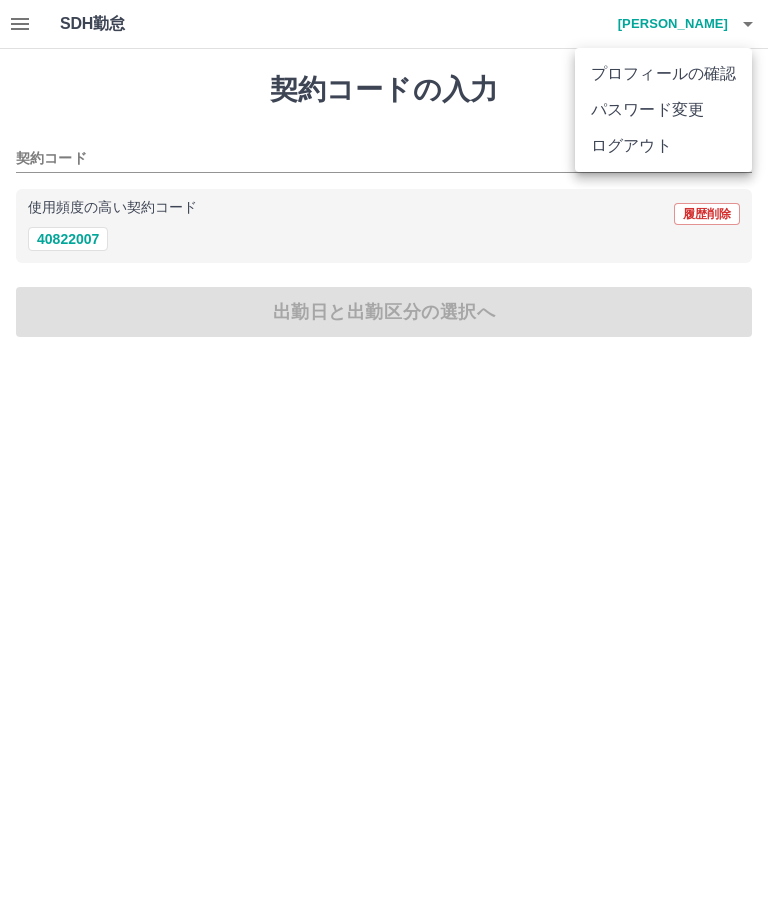 click on "ログアウト" at bounding box center (663, 146) 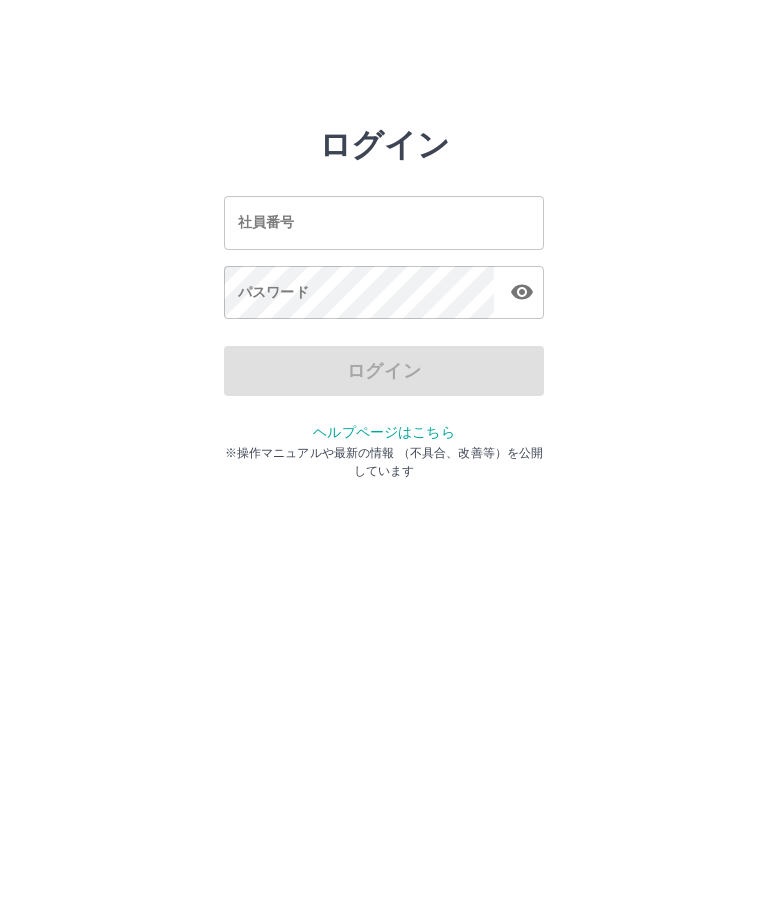 scroll, scrollTop: 0, scrollLeft: 0, axis: both 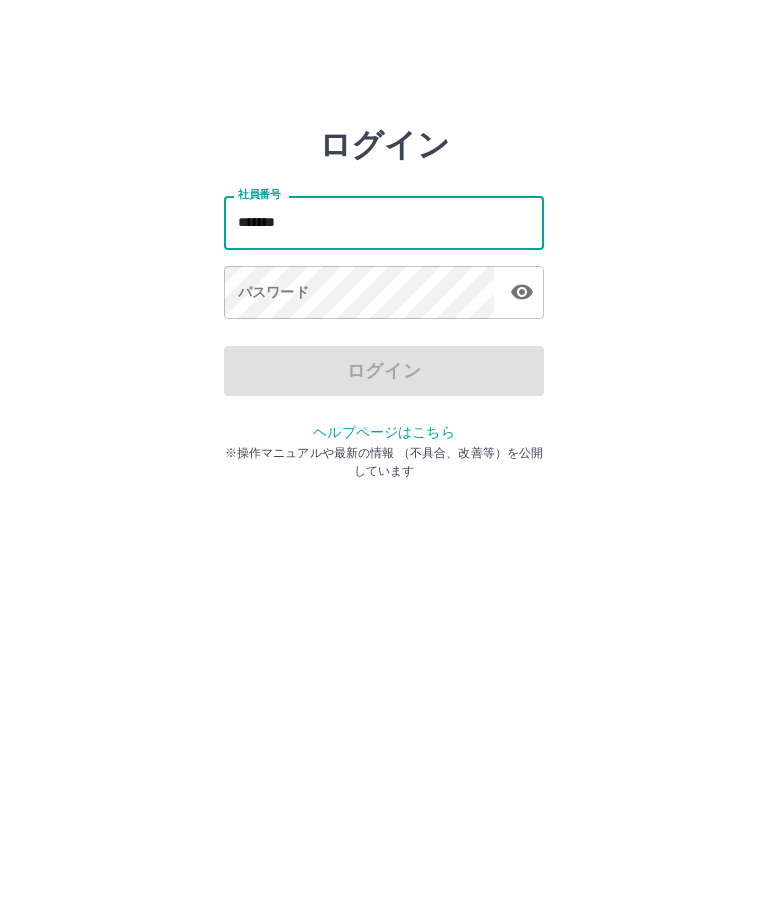 type on "*******" 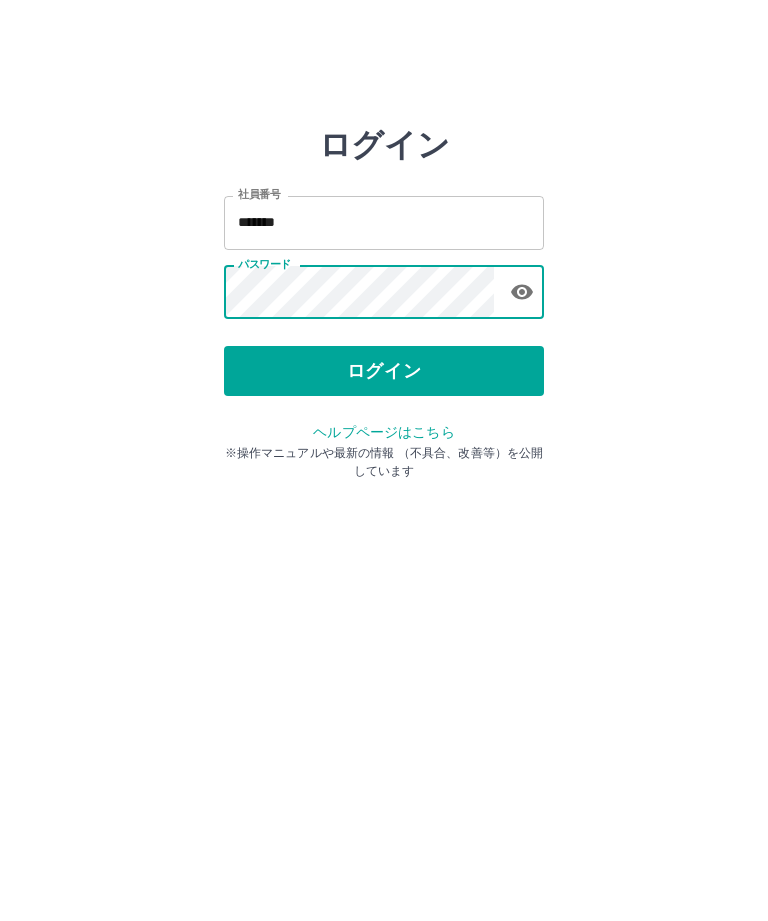 click on "ログイン" at bounding box center (384, 371) 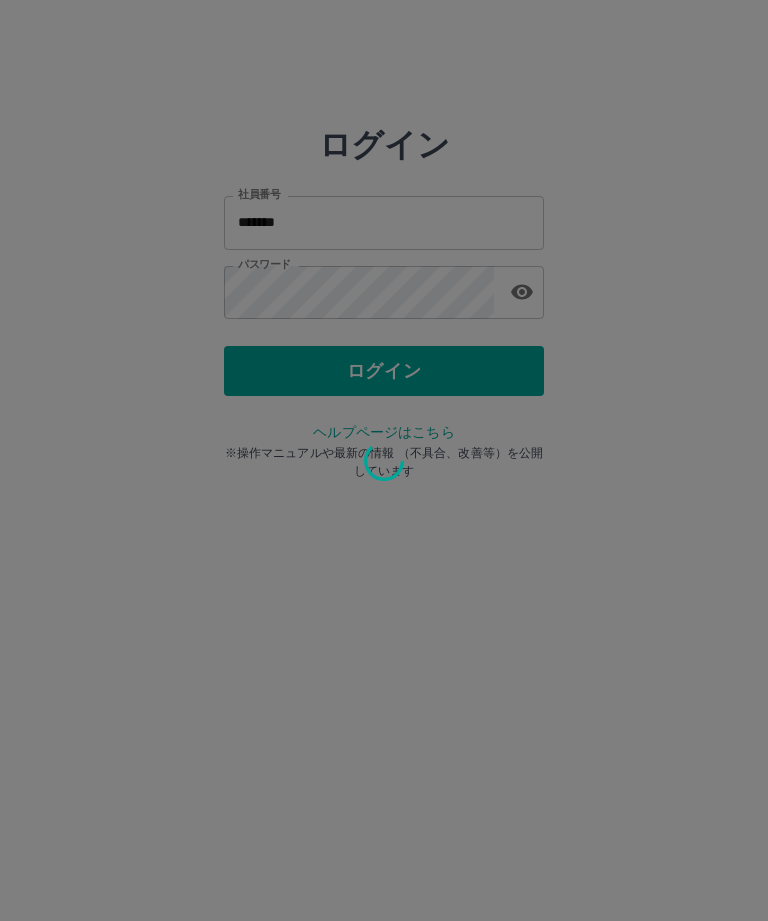 click at bounding box center (384, 460) 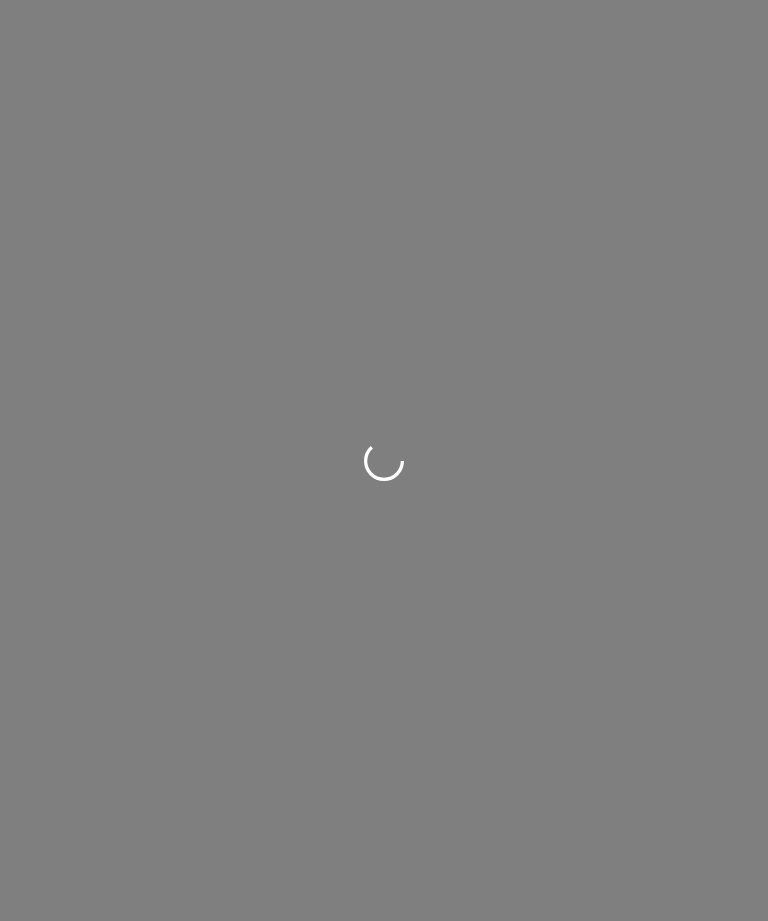 scroll, scrollTop: 0, scrollLeft: 0, axis: both 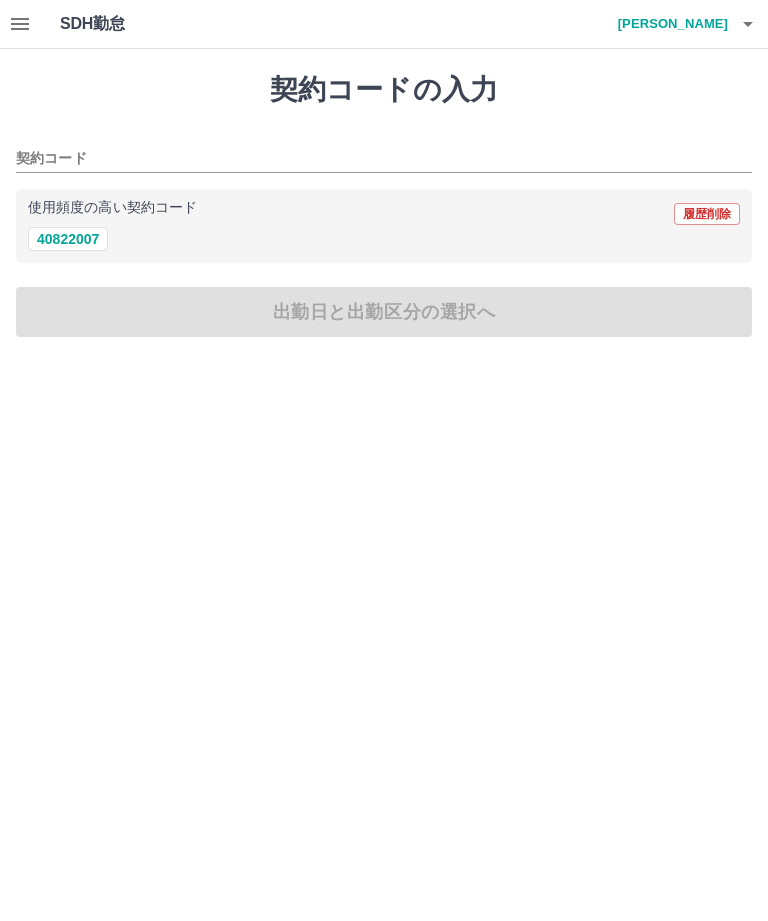click on "40822007" at bounding box center [68, 239] 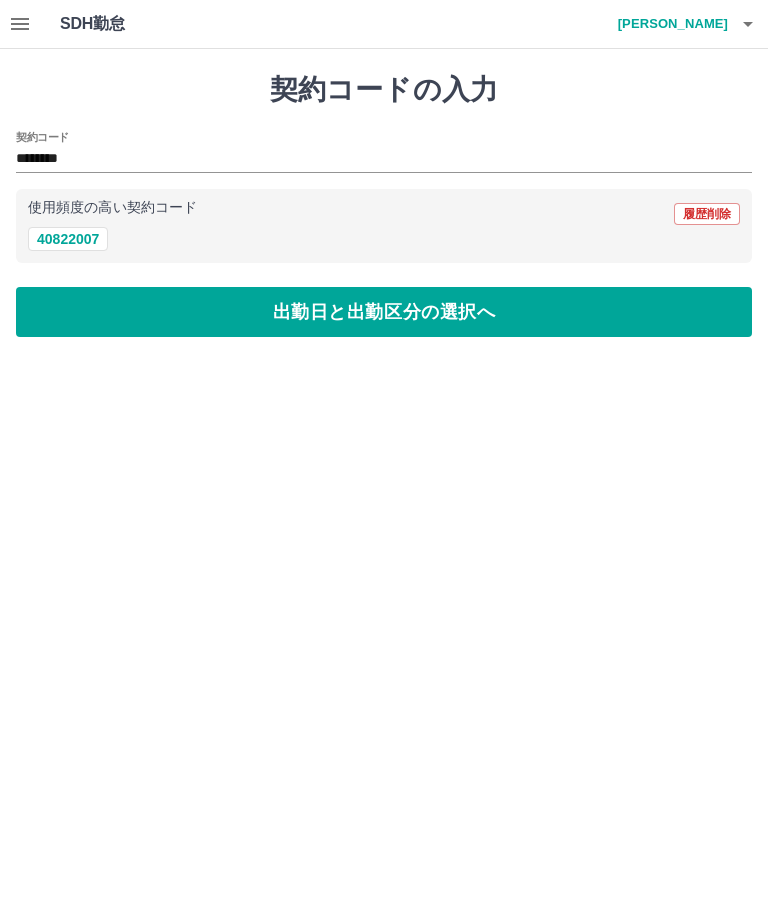 type on "********" 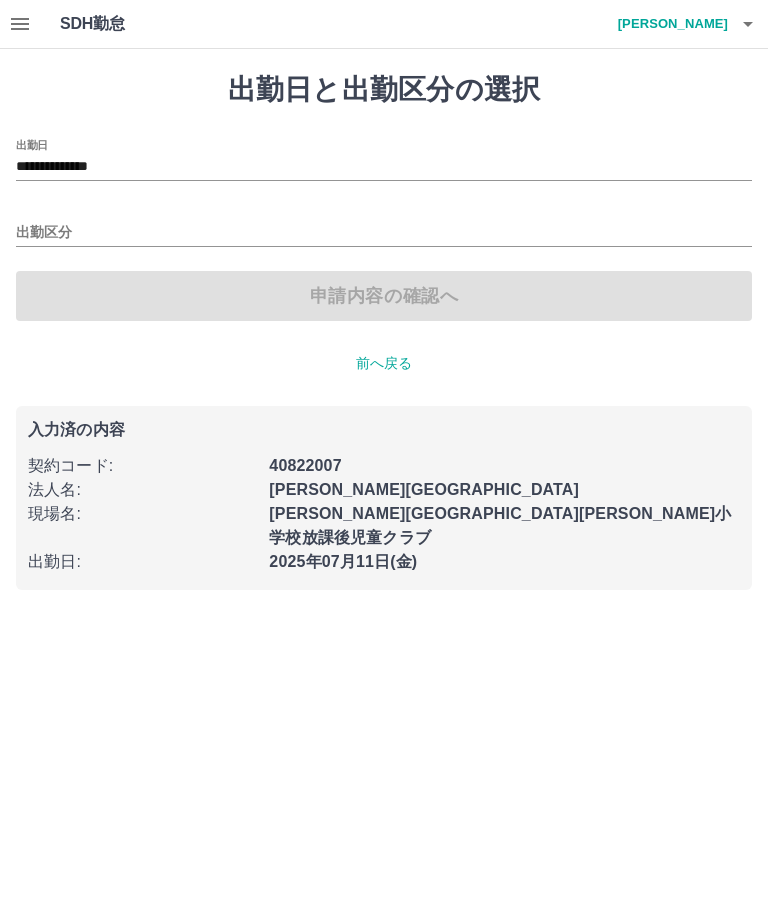 click on "出勤区分" at bounding box center [384, 233] 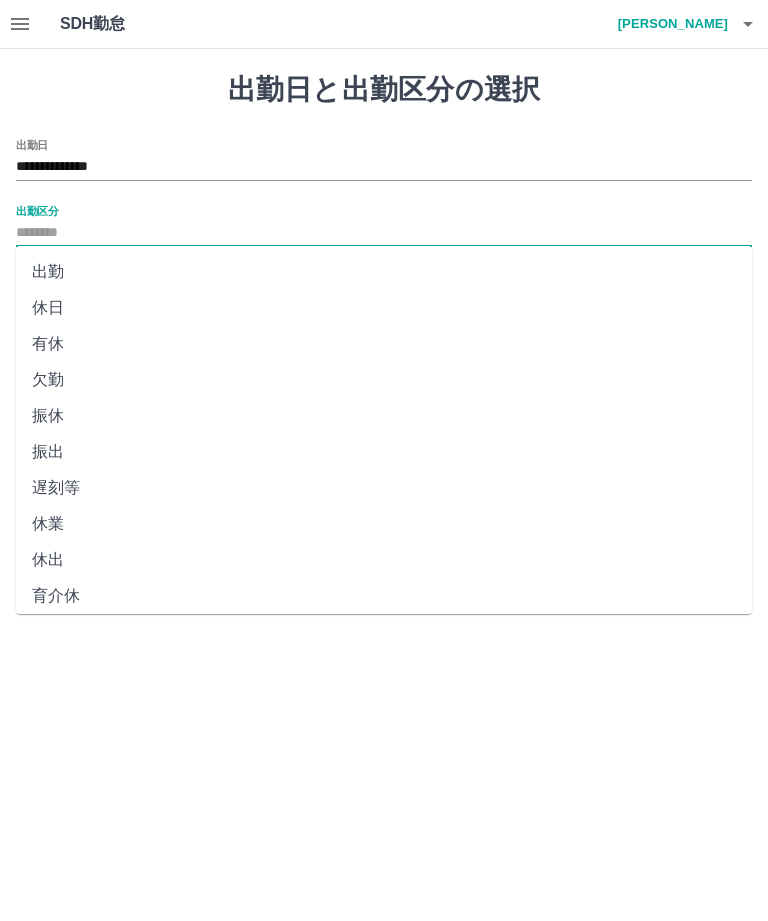 click on "出勤" at bounding box center (384, 272) 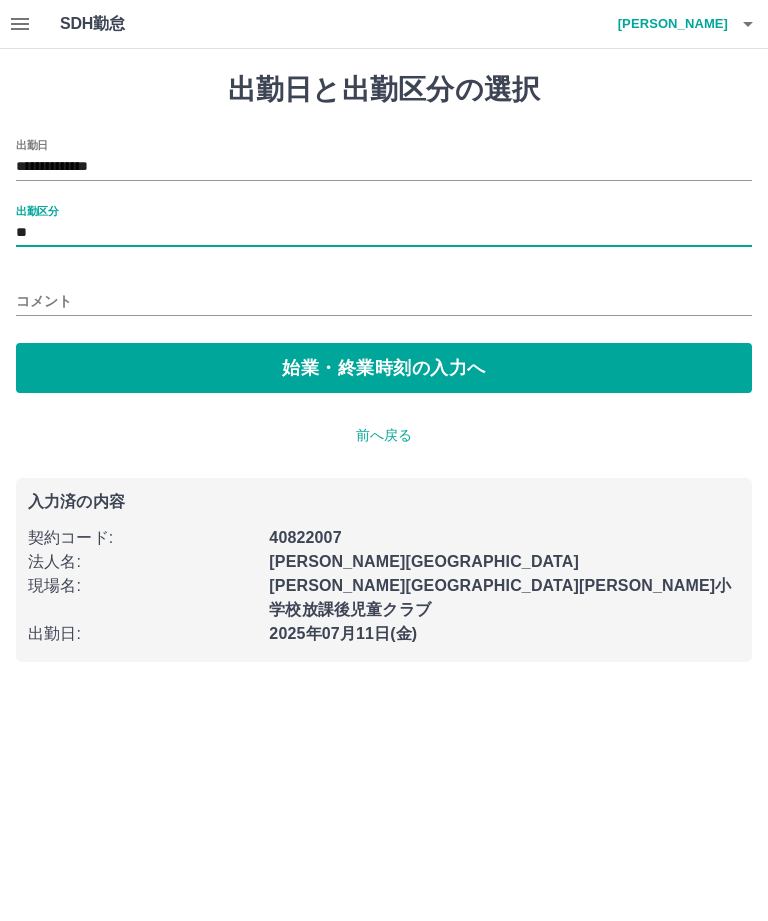 click on "始業・終業時刻の入力へ" at bounding box center [384, 368] 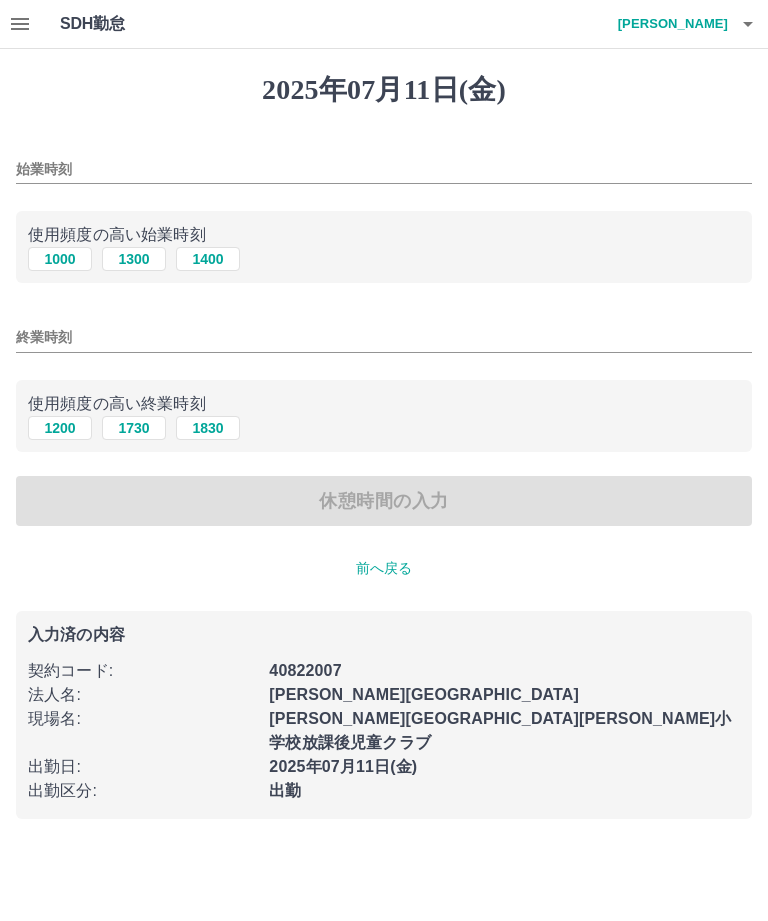 click on "1300" at bounding box center [134, 259] 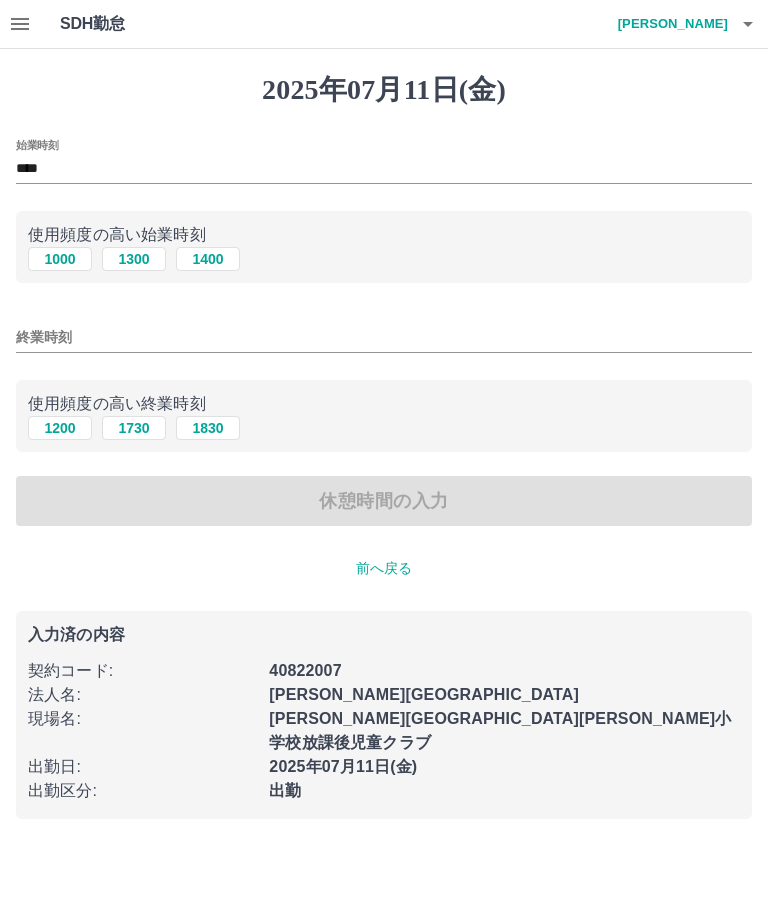 click on "1730" at bounding box center [134, 428] 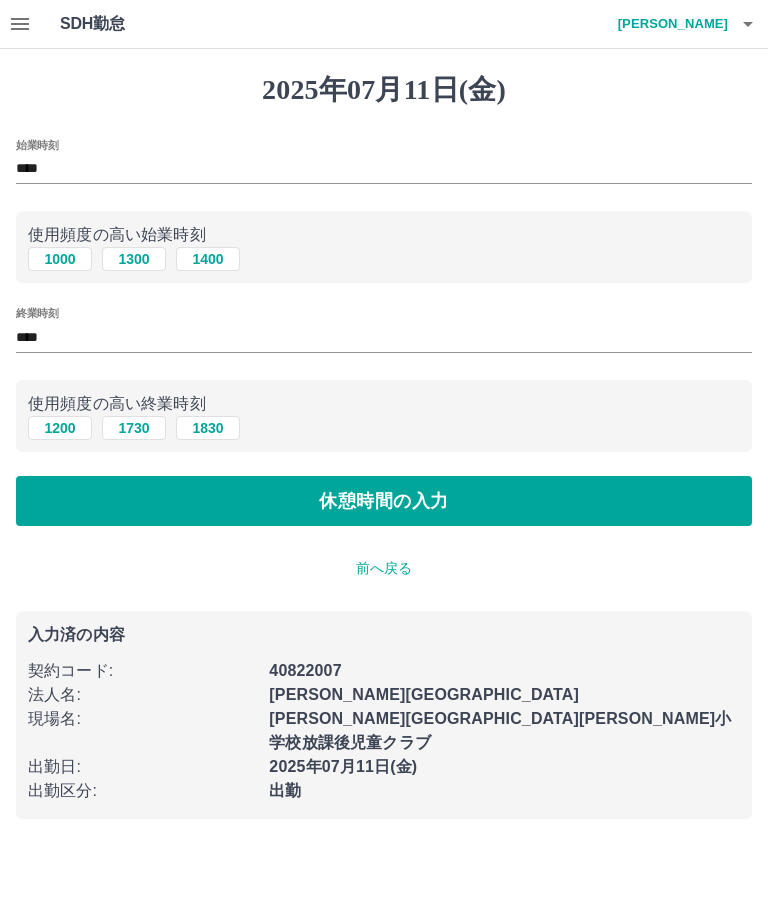 click on "休憩時間の入力" at bounding box center [384, 501] 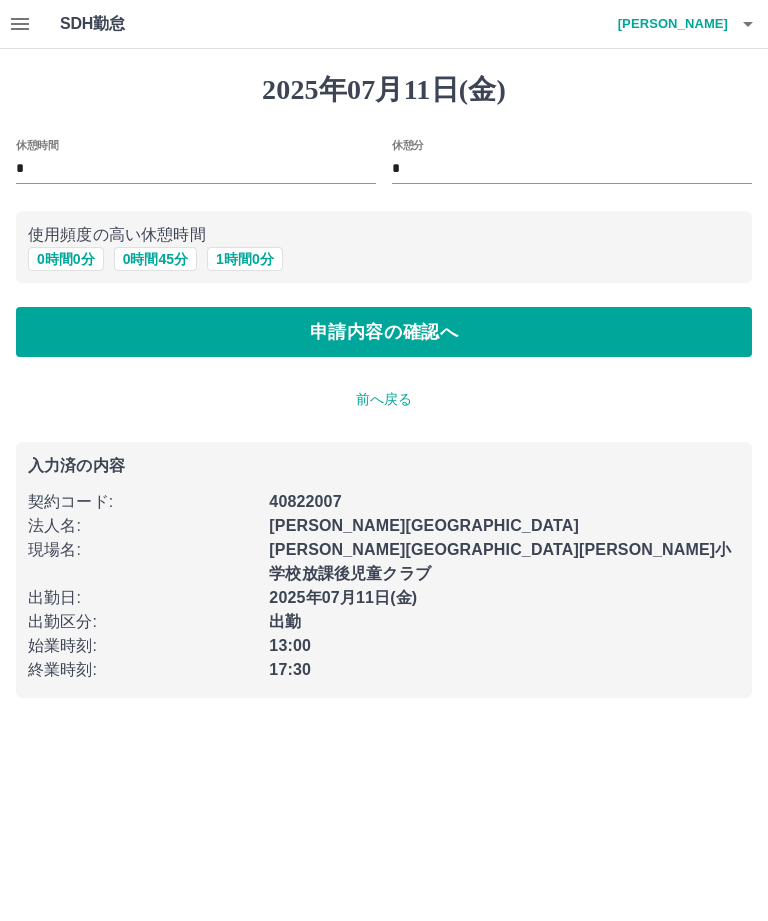 click on "申請内容の確認へ" at bounding box center (384, 332) 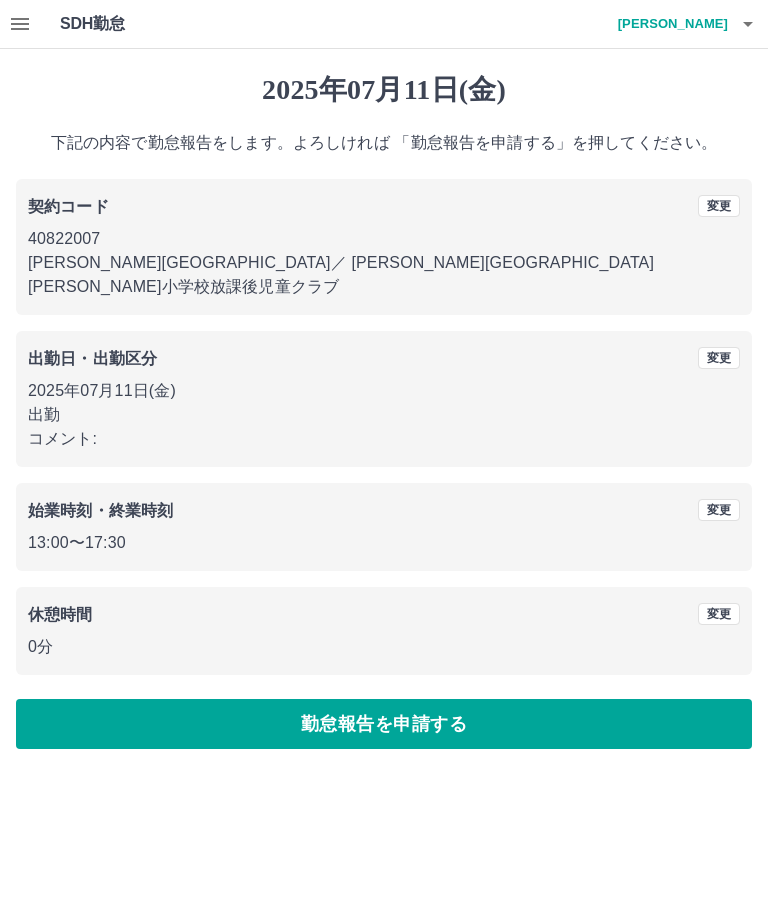 click on "勤怠報告を申請する" at bounding box center (384, 724) 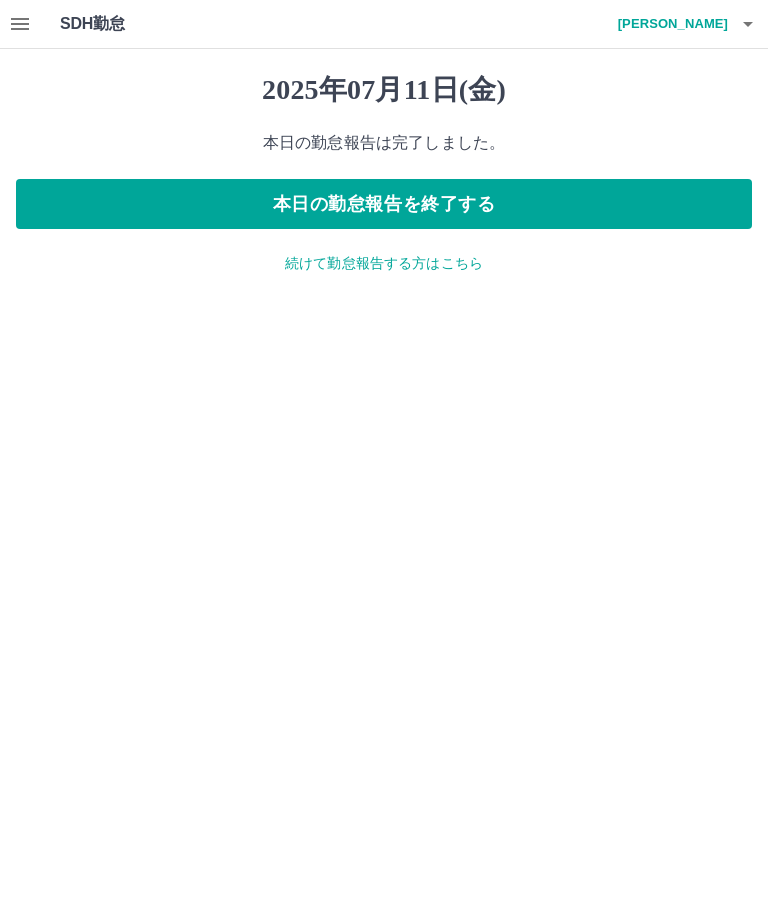 click on "[PERSON_NAME]" at bounding box center [668, 24] 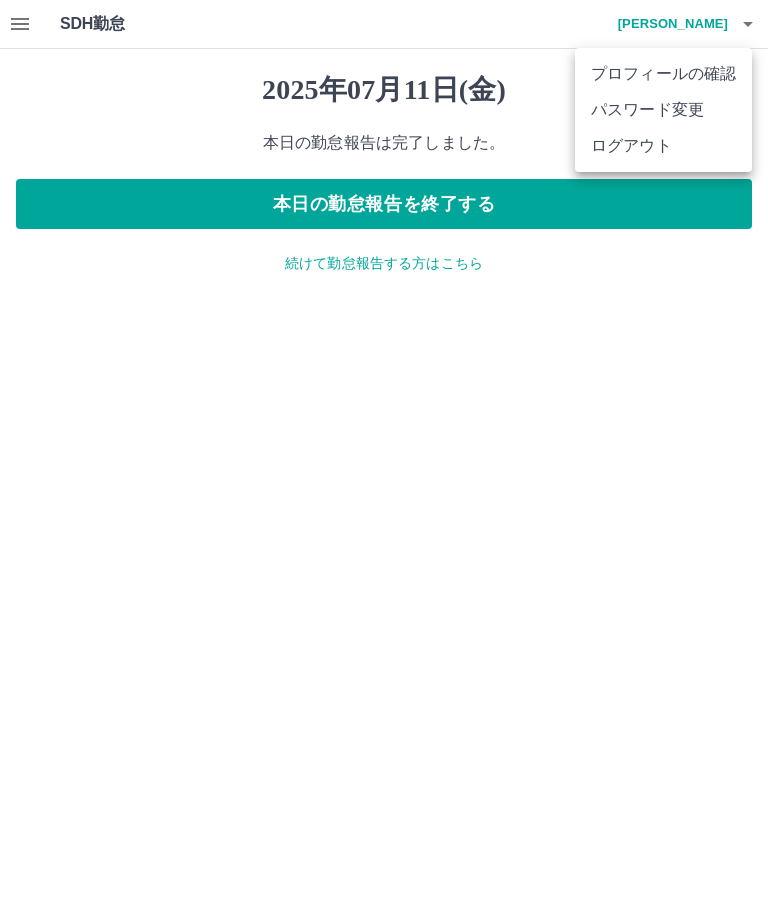 click on "ログアウト" at bounding box center [663, 146] 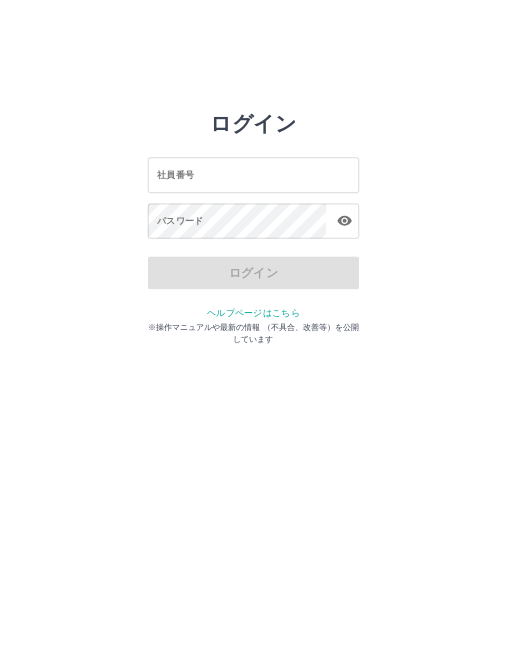 scroll, scrollTop: 0, scrollLeft: 0, axis: both 